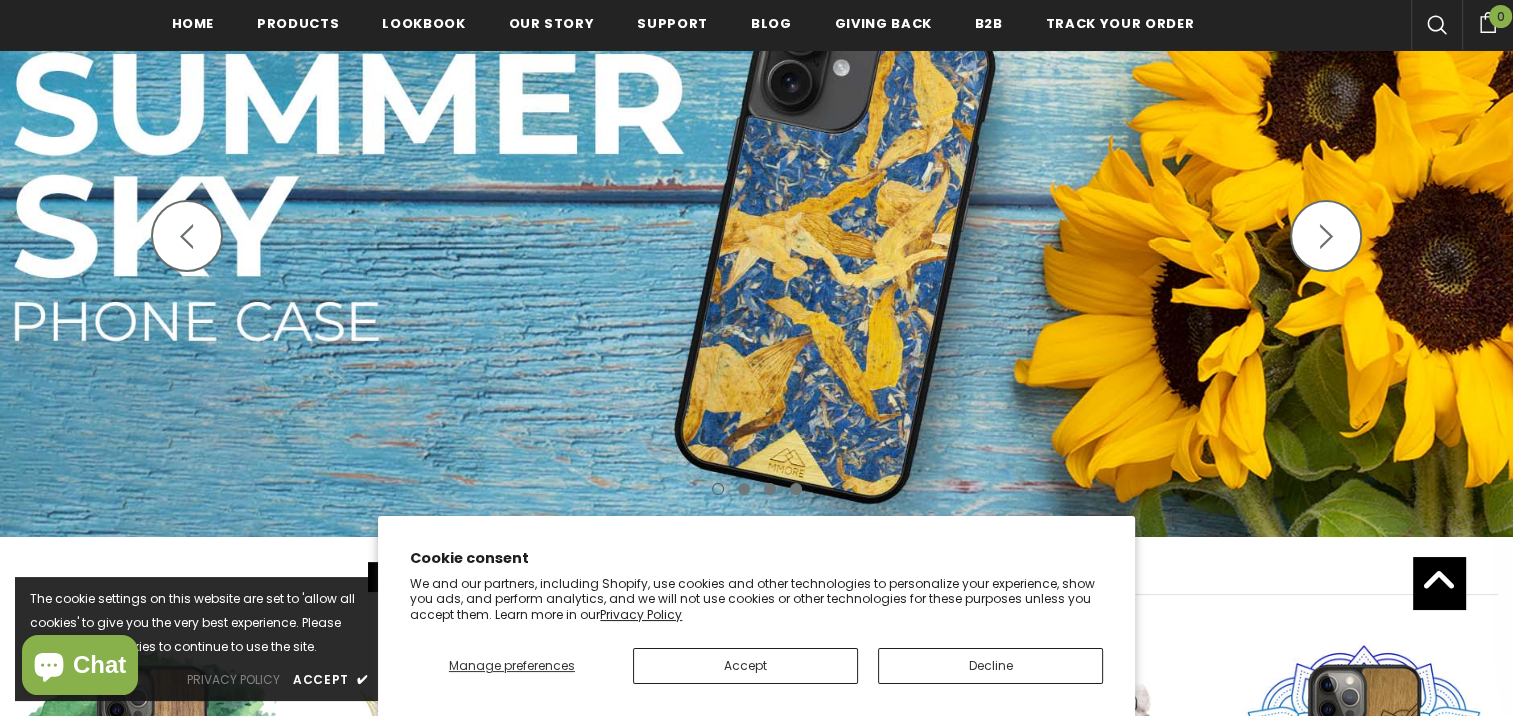 scroll, scrollTop: 400, scrollLeft: 0, axis: vertical 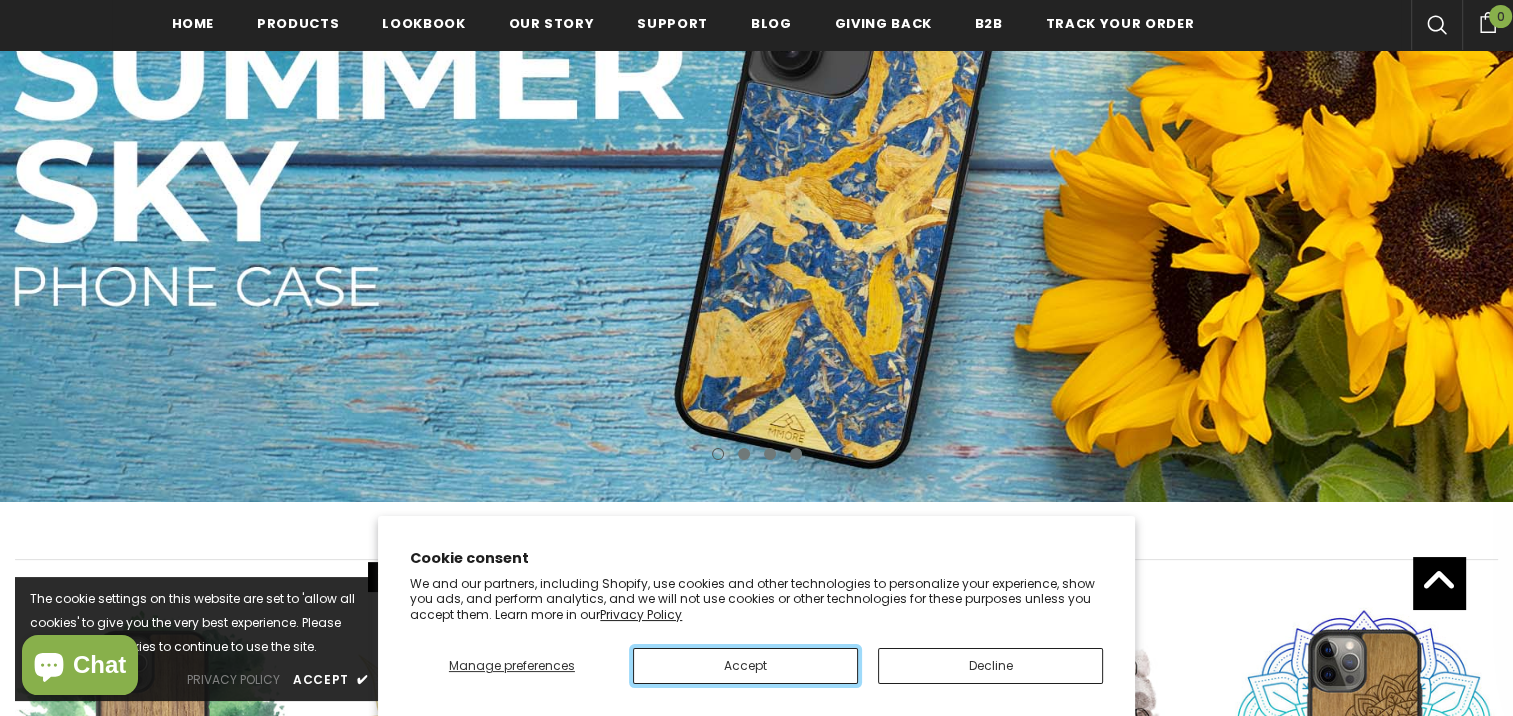 click on "Accept" at bounding box center (745, 666) 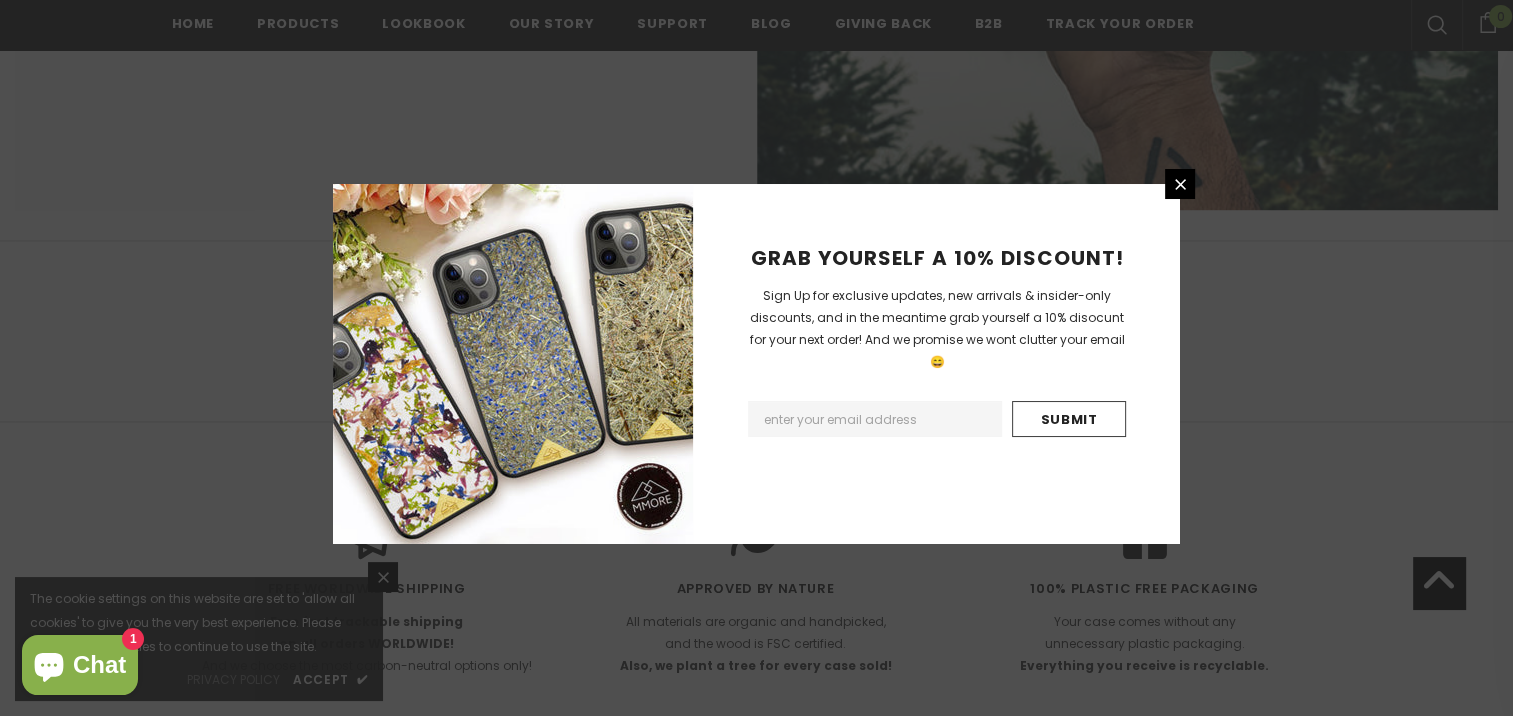 scroll, scrollTop: 3000, scrollLeft: 0, axis: vertical 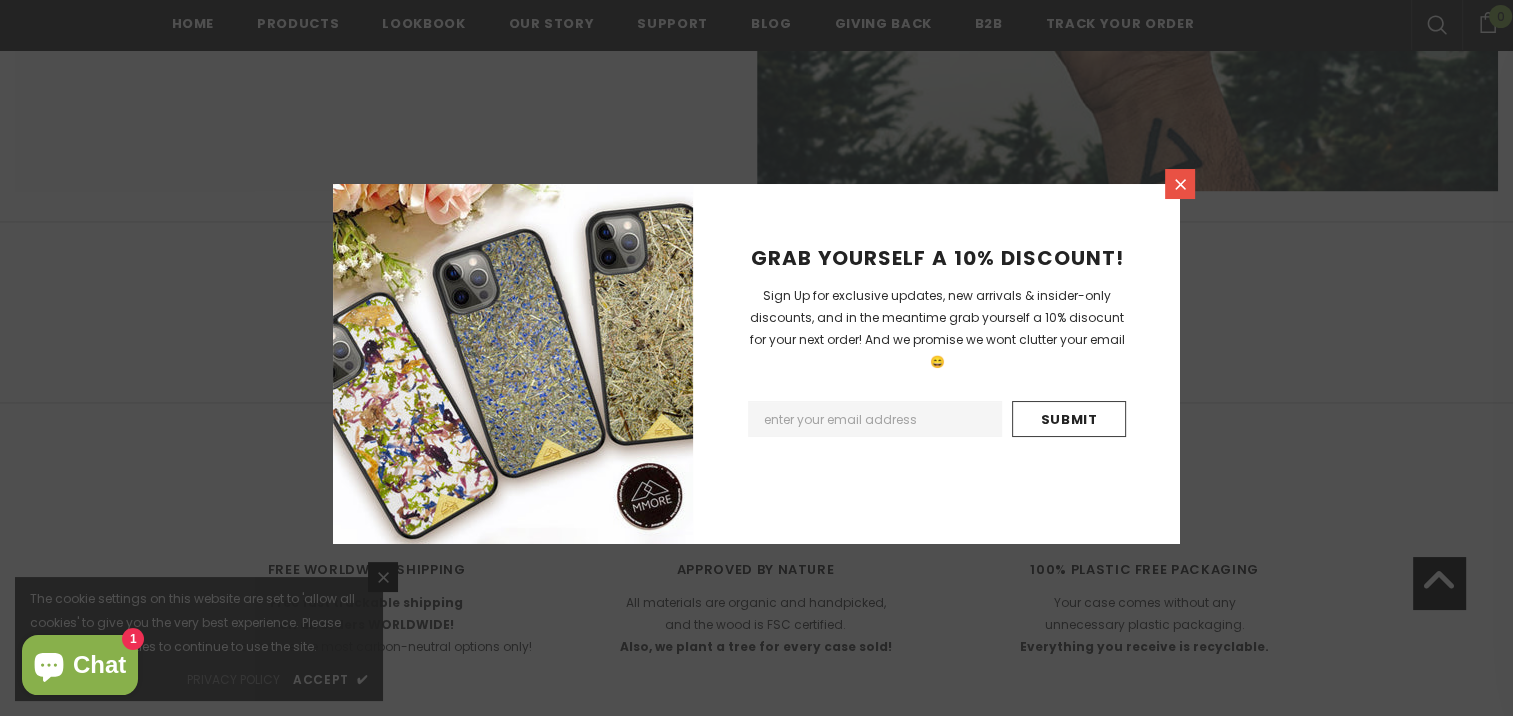 click at bounding box center [1180, 184] 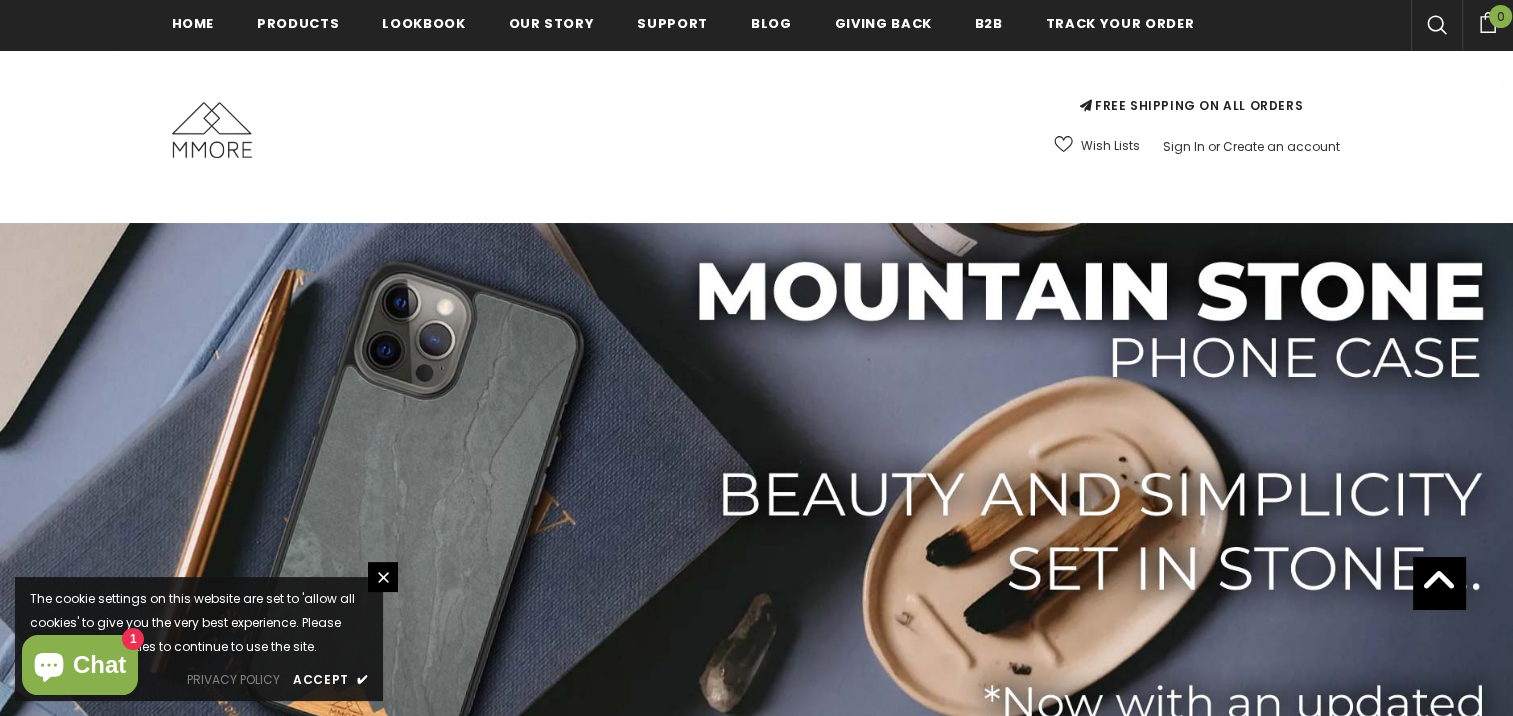 scroll, scrollTop: 0, scrollLeft: 0, axis: both 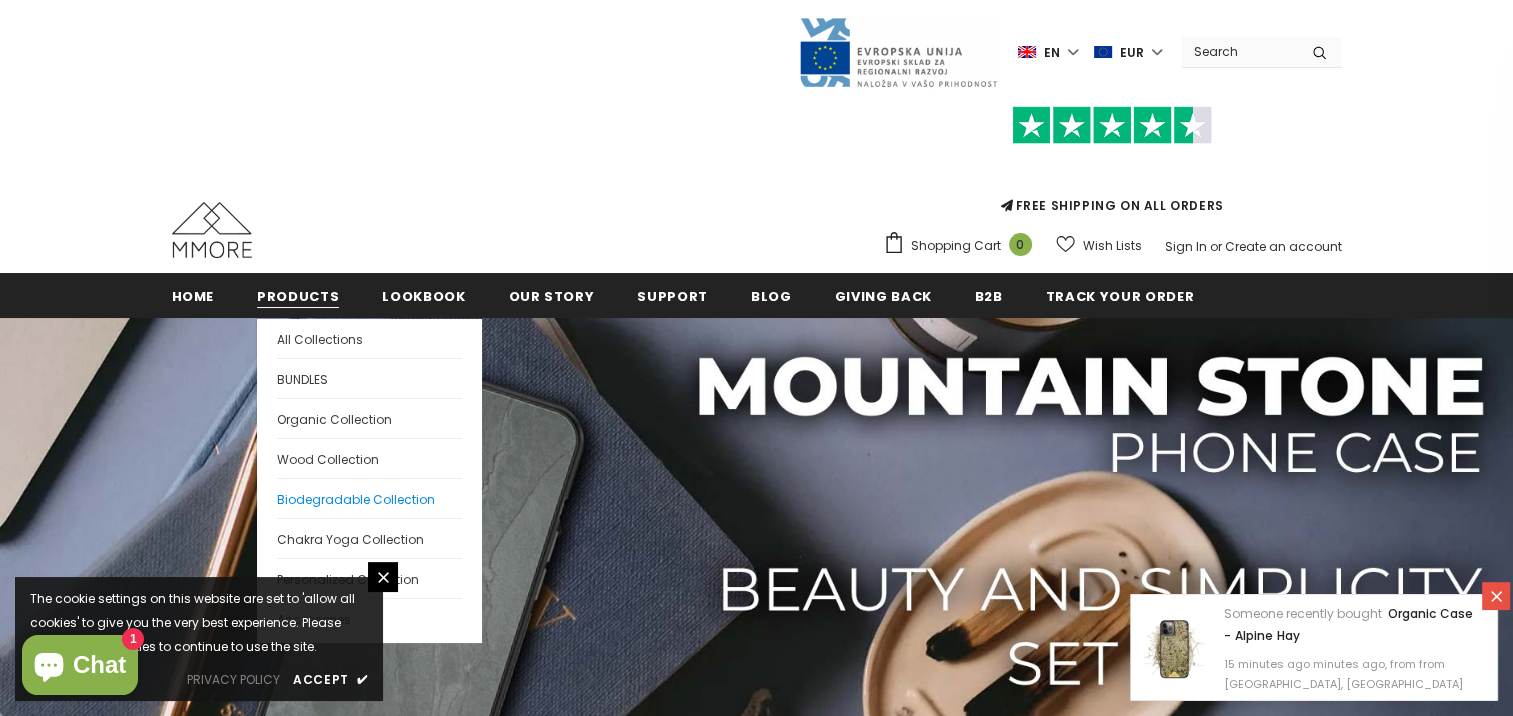 click on "Biodegradable Collection" at bounding box center (356, 499) 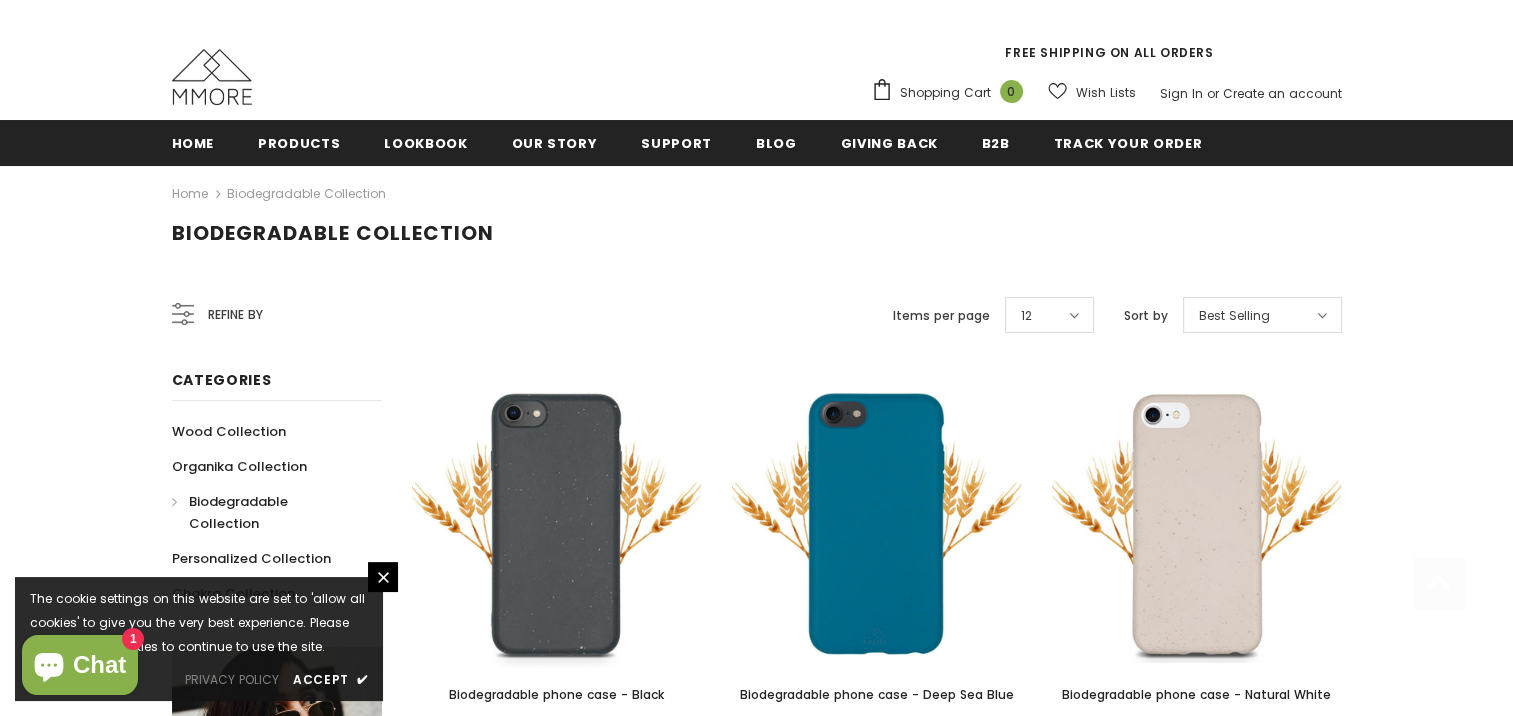 scroll, scrollTop: 300, scrollLeft: 0, axis: vertical 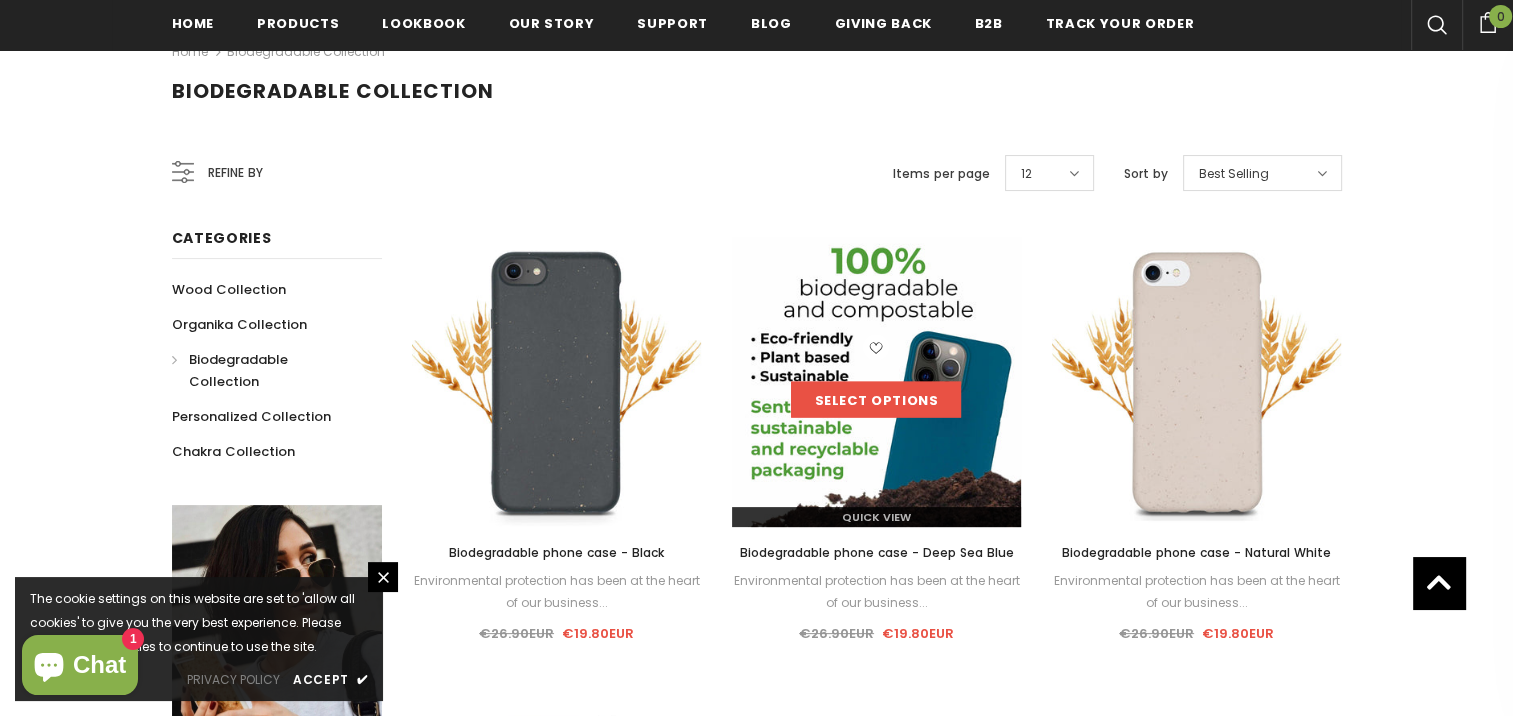 click on "Select options" at bounding box center (876, 400) 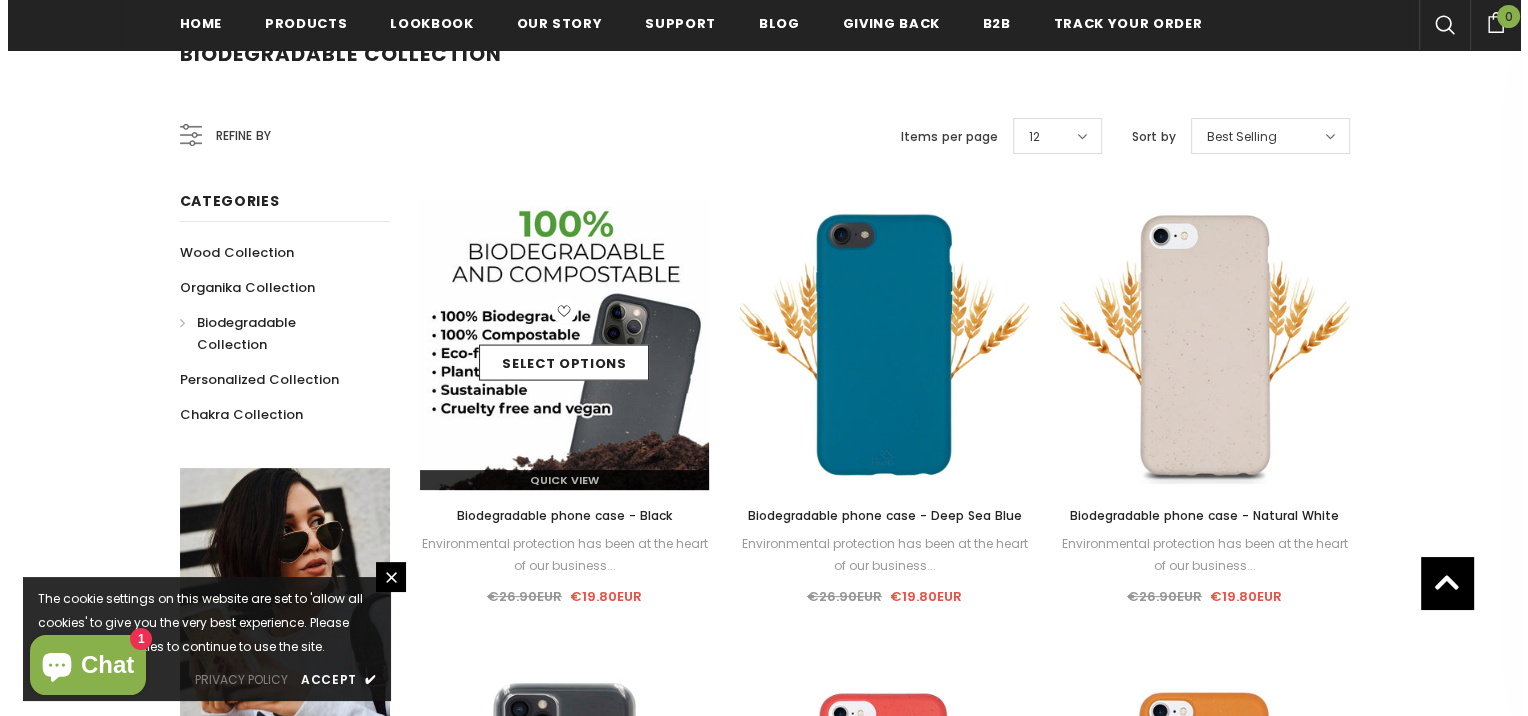 scroll, scrollTop: 300, scrollLeft: 0, axis: vertical 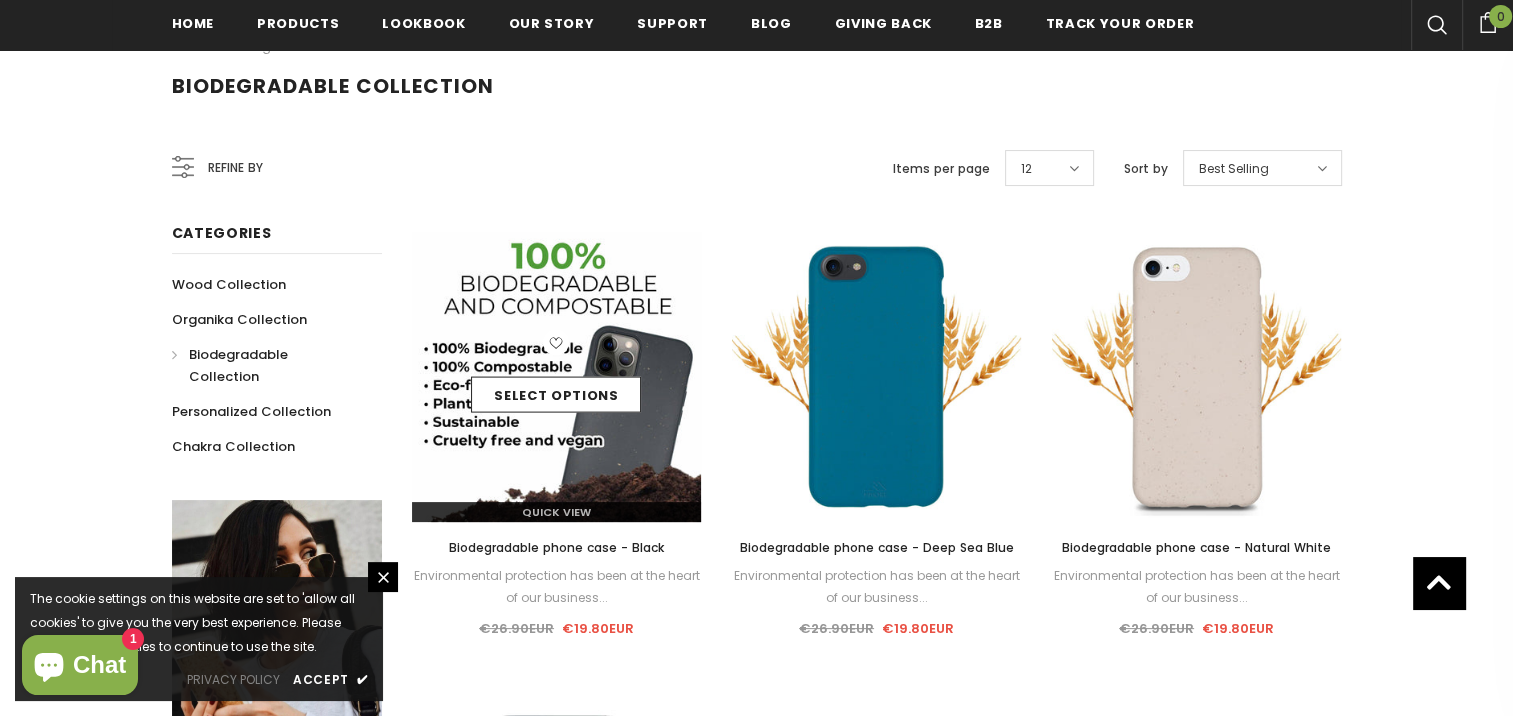 click on "Select options" at bounding box center (557, 377) 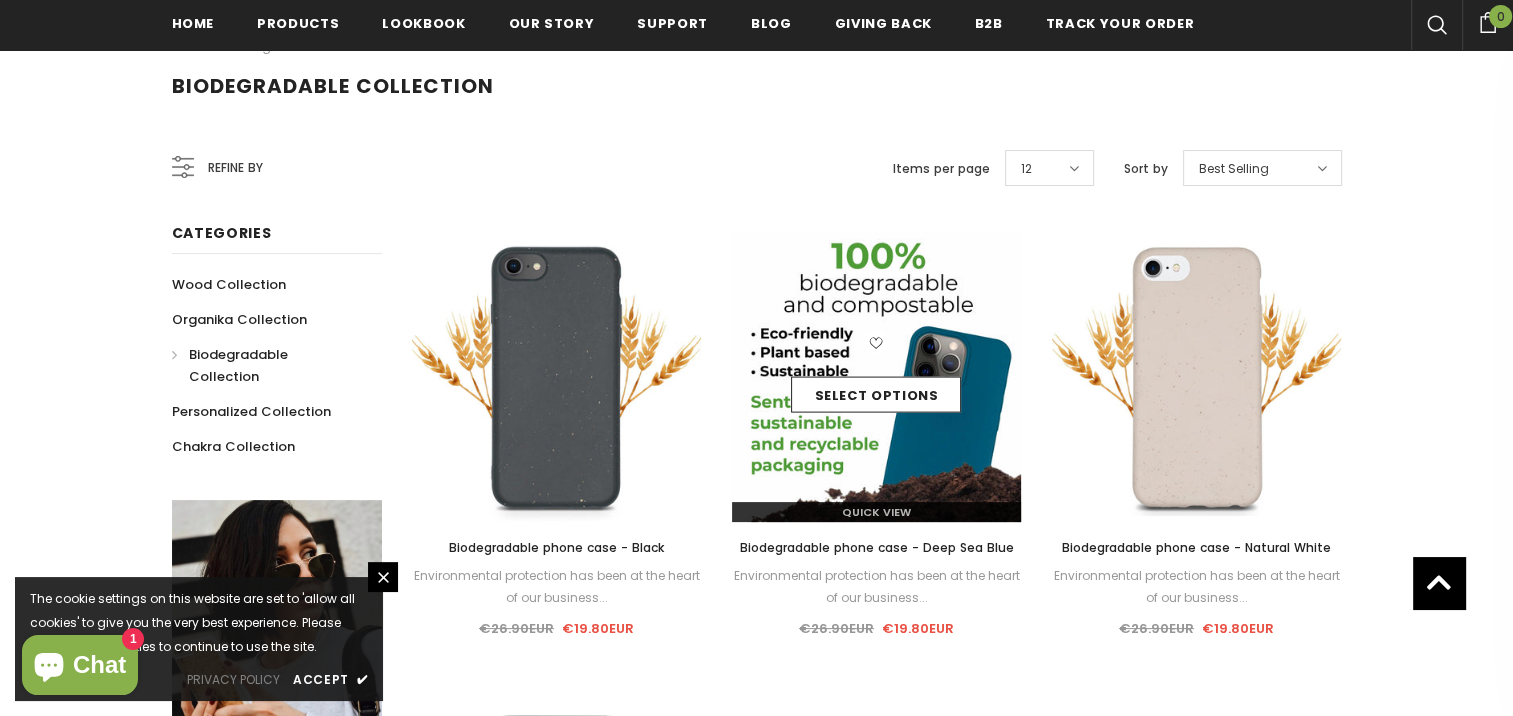 click on "Quick View" at bounding box center (876, 512) 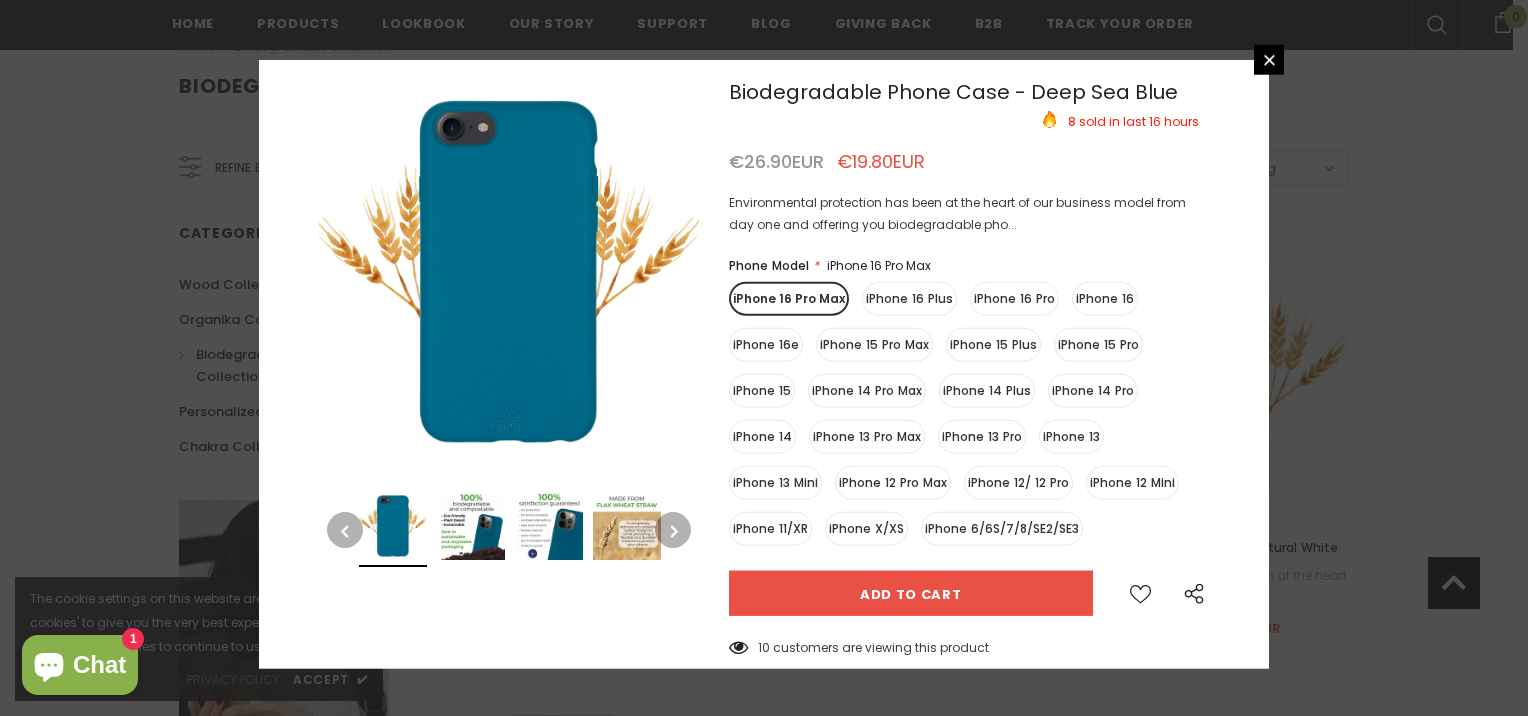 scroll, scrollTop: 0, scrollLeft: 0, axis: both 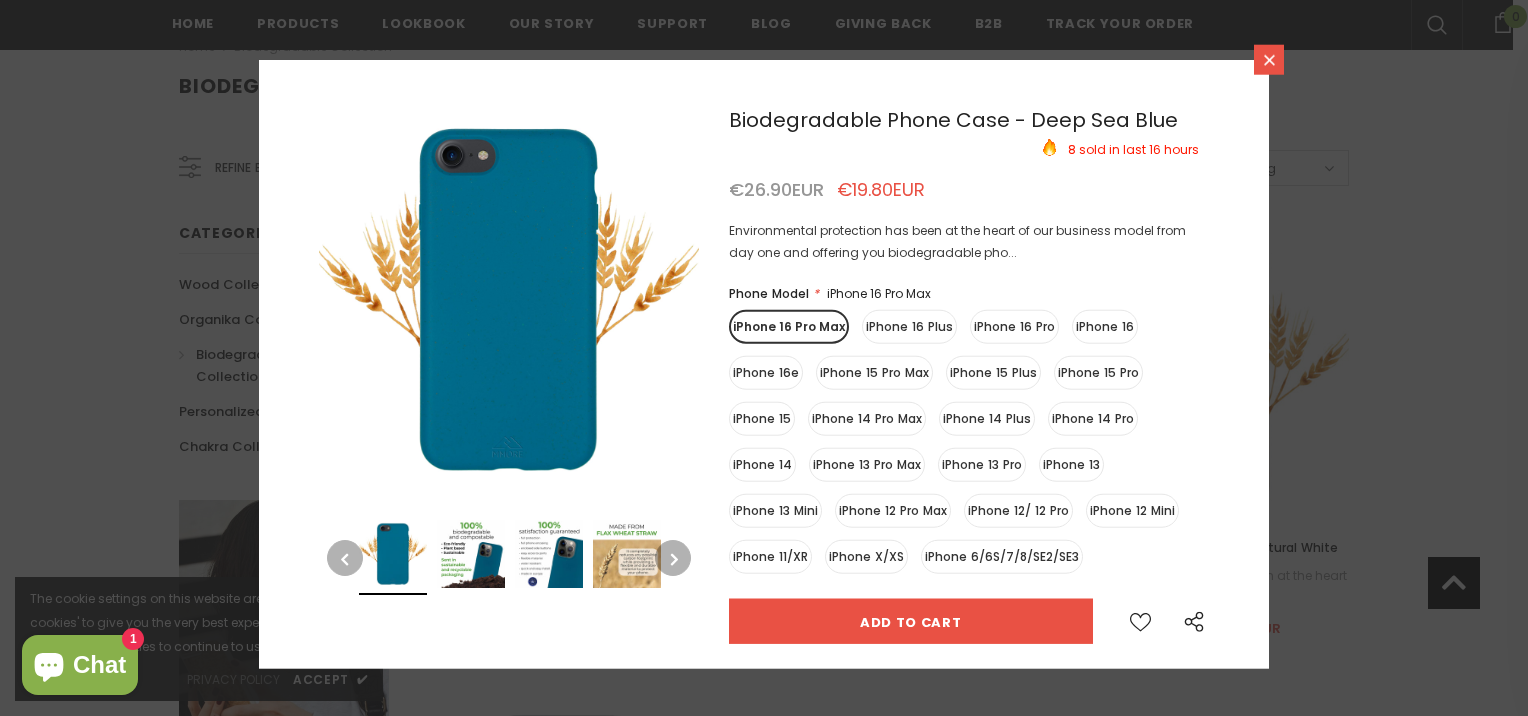 click 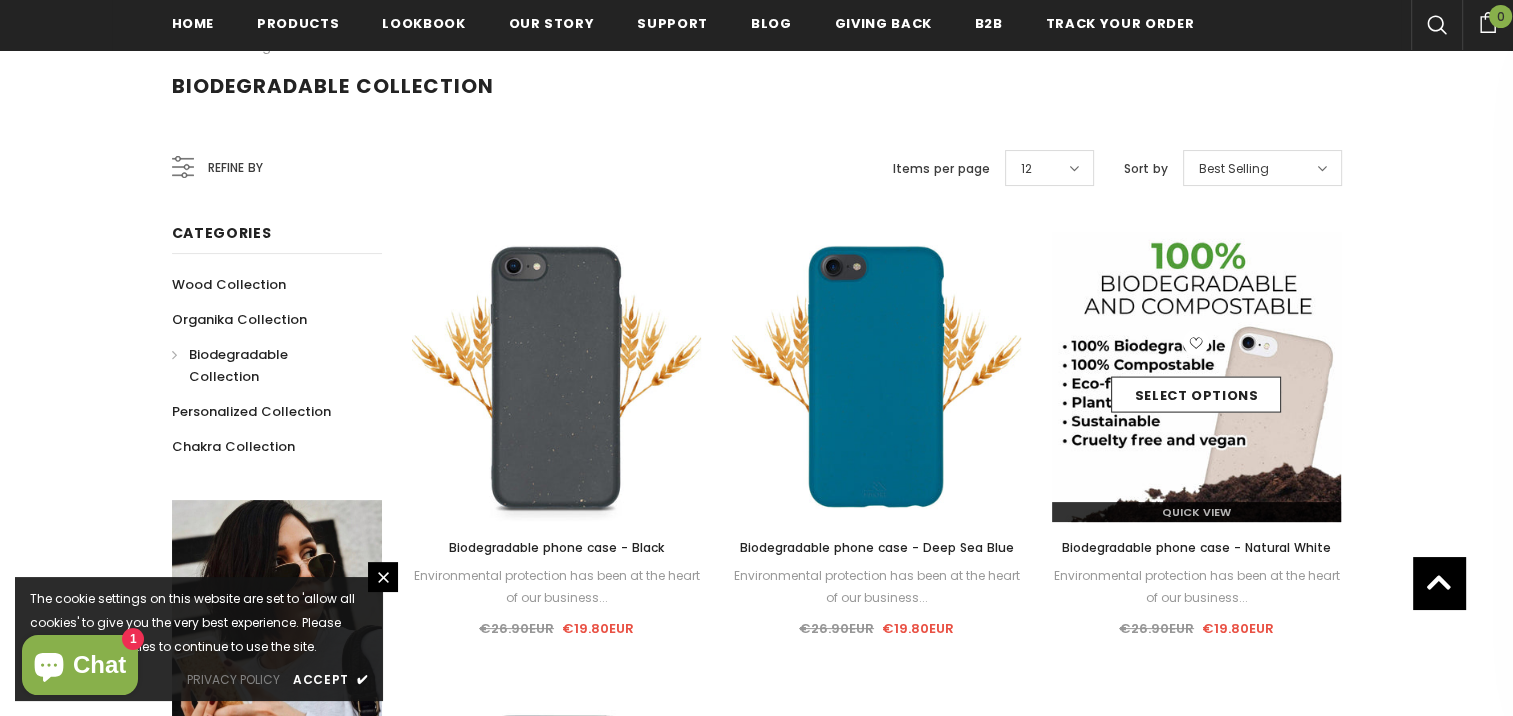 click on "Quick View" at bounding box center (1196, 512) 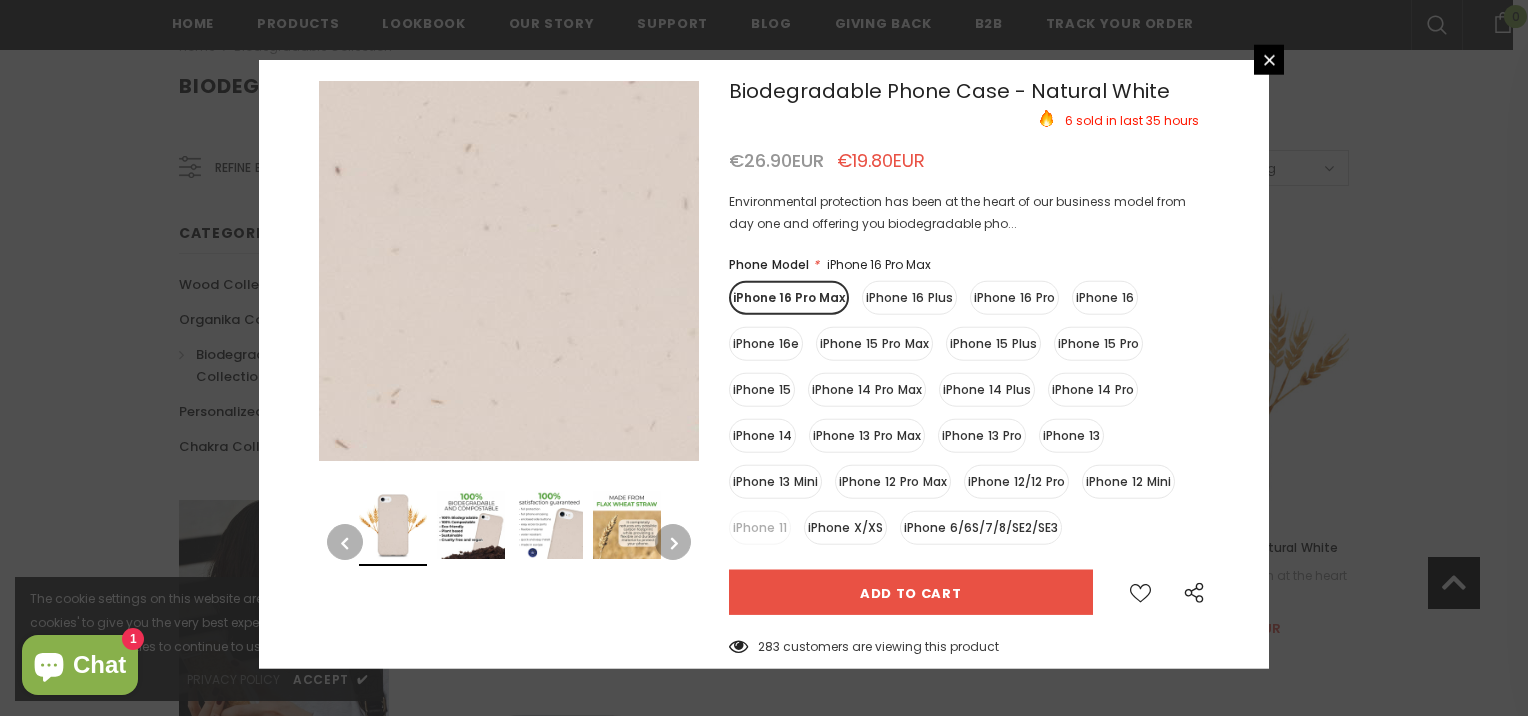 scroll, scrollTop: 0, scrollLeft: 0, axis: both 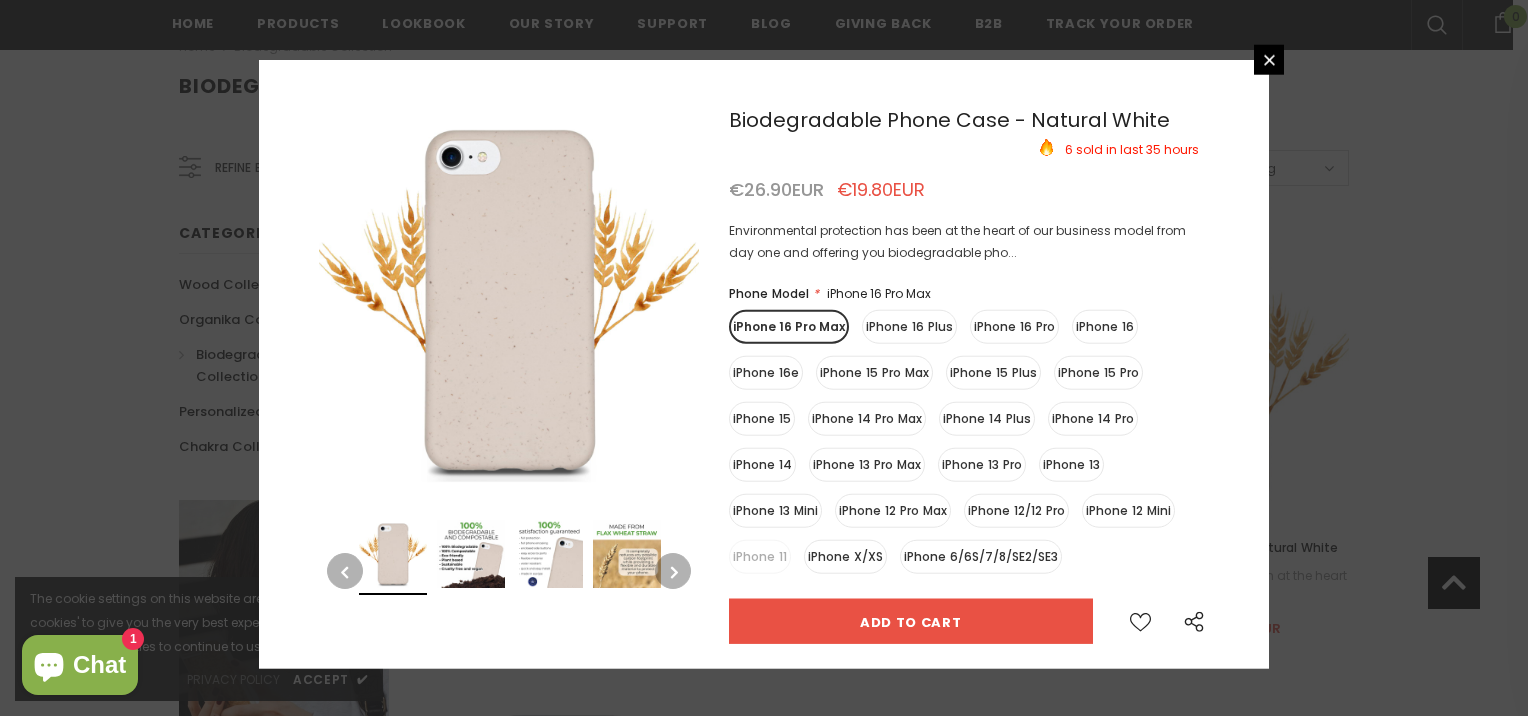 click on "iPhone 16 Pro Max" at bounding box center [789, 327] 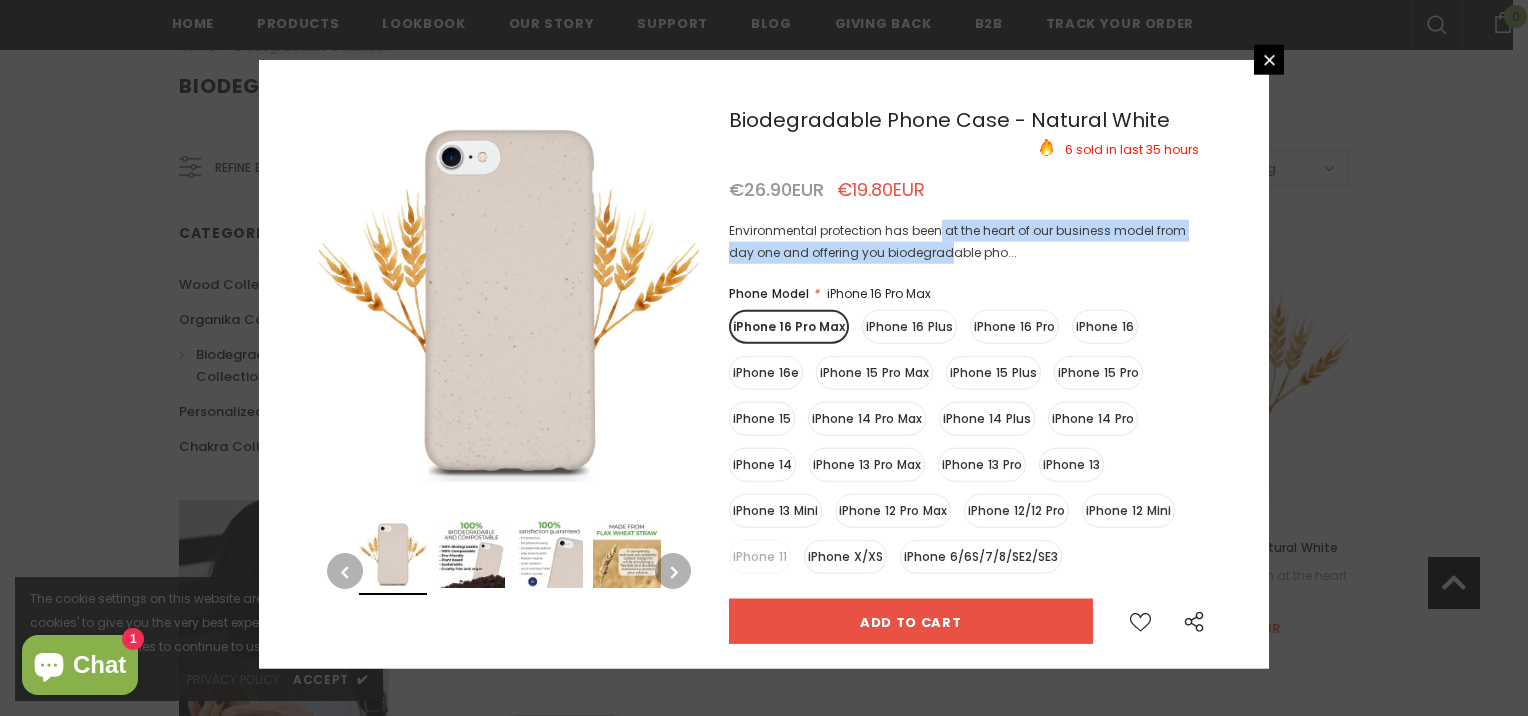click on "Environmental protection has been at the heart of our business model from day one and offering you biodegradable pho..." at bounding box center (964, 242) 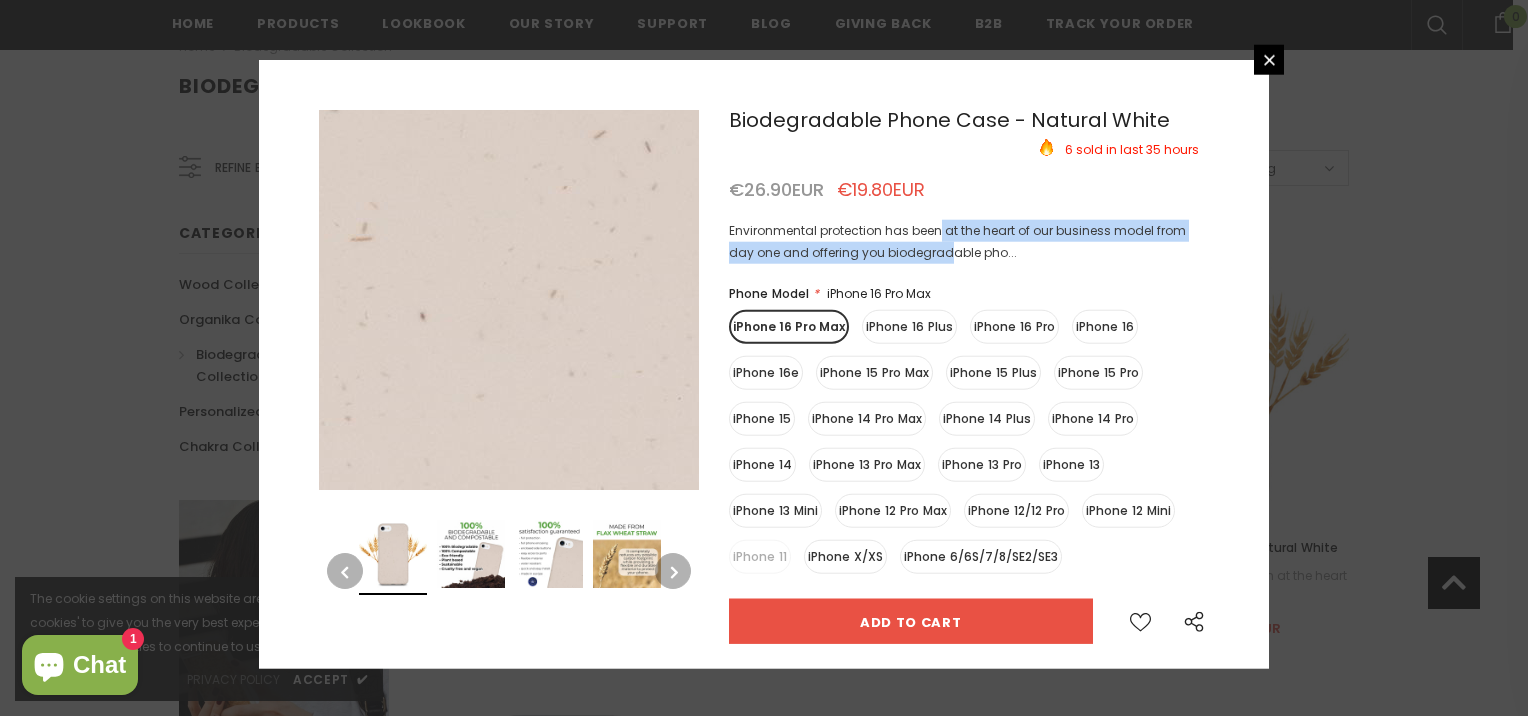 click at bounding box center [492, 682] 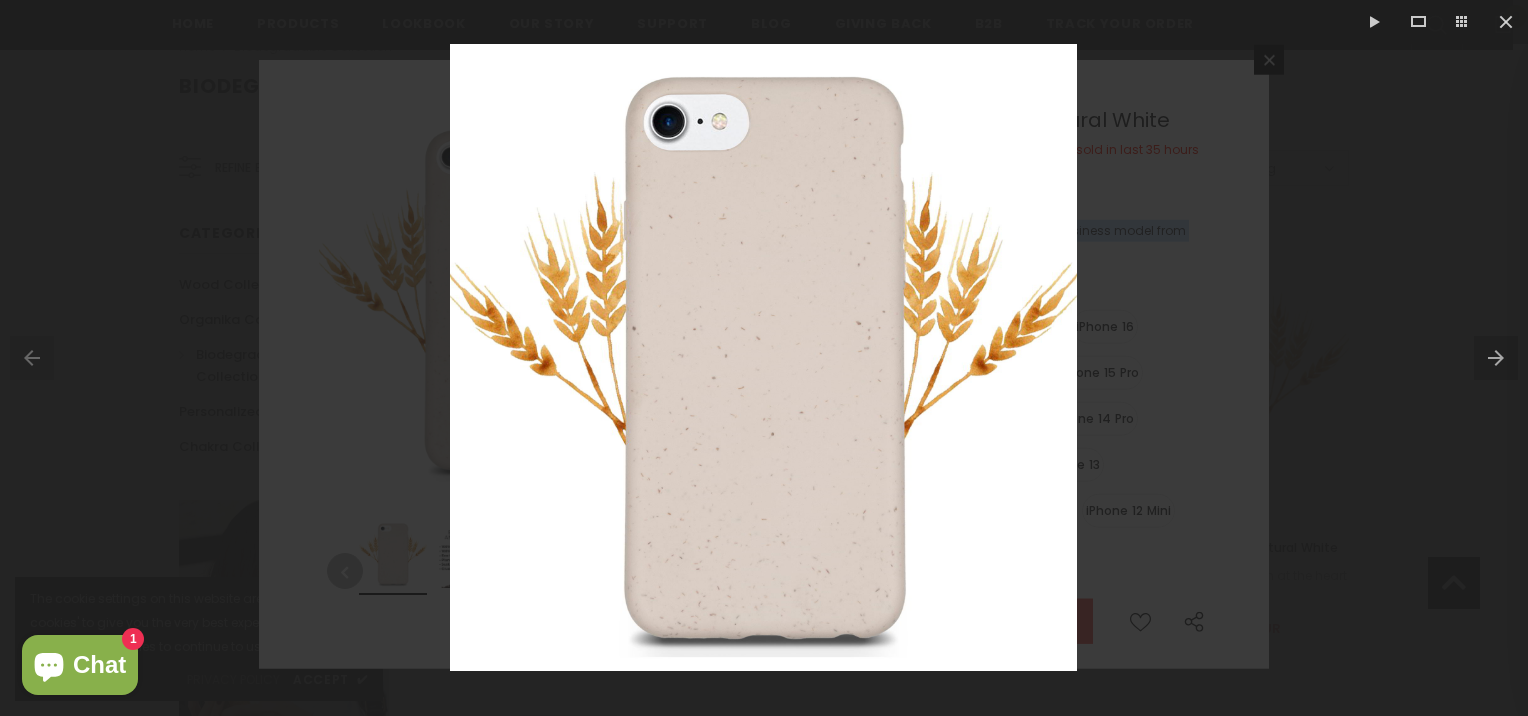 click at bounding box center [764, 358] 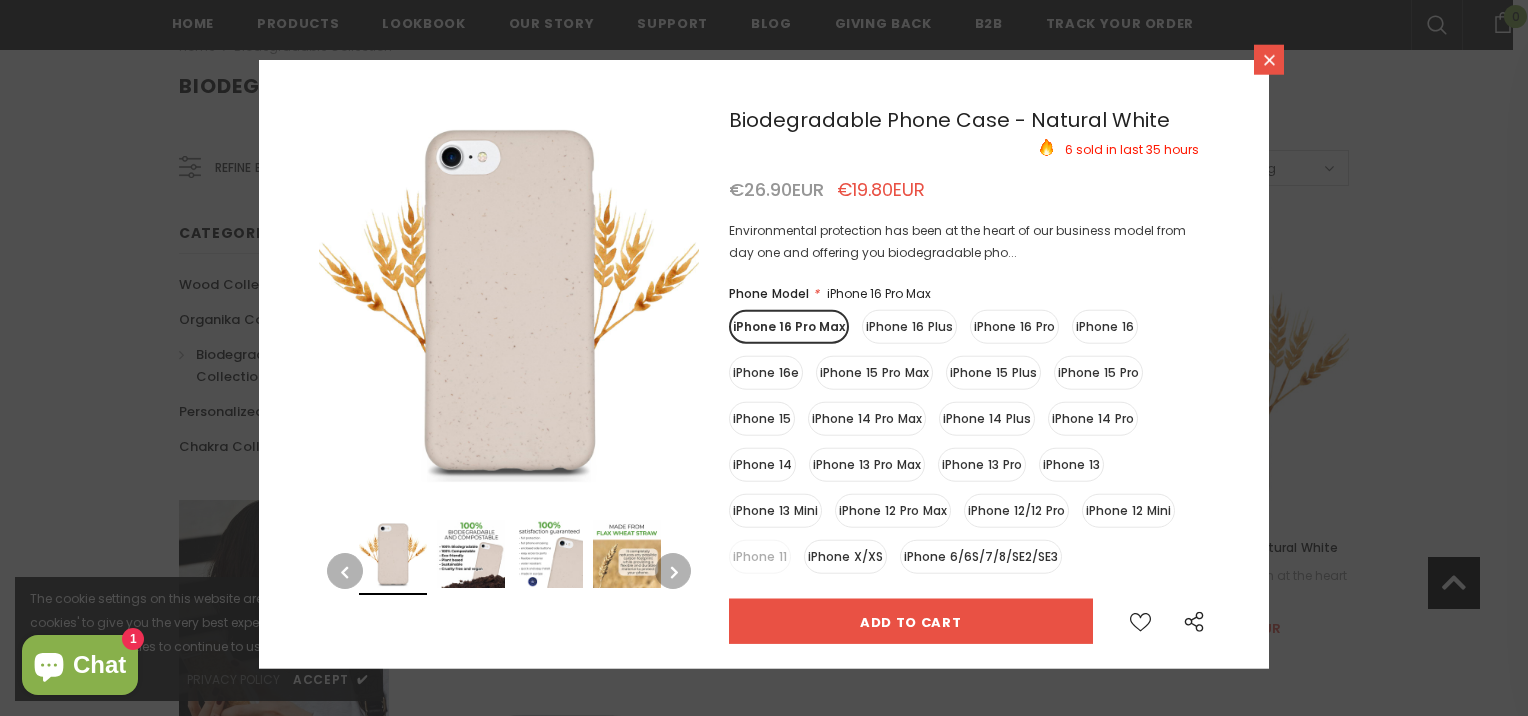 click 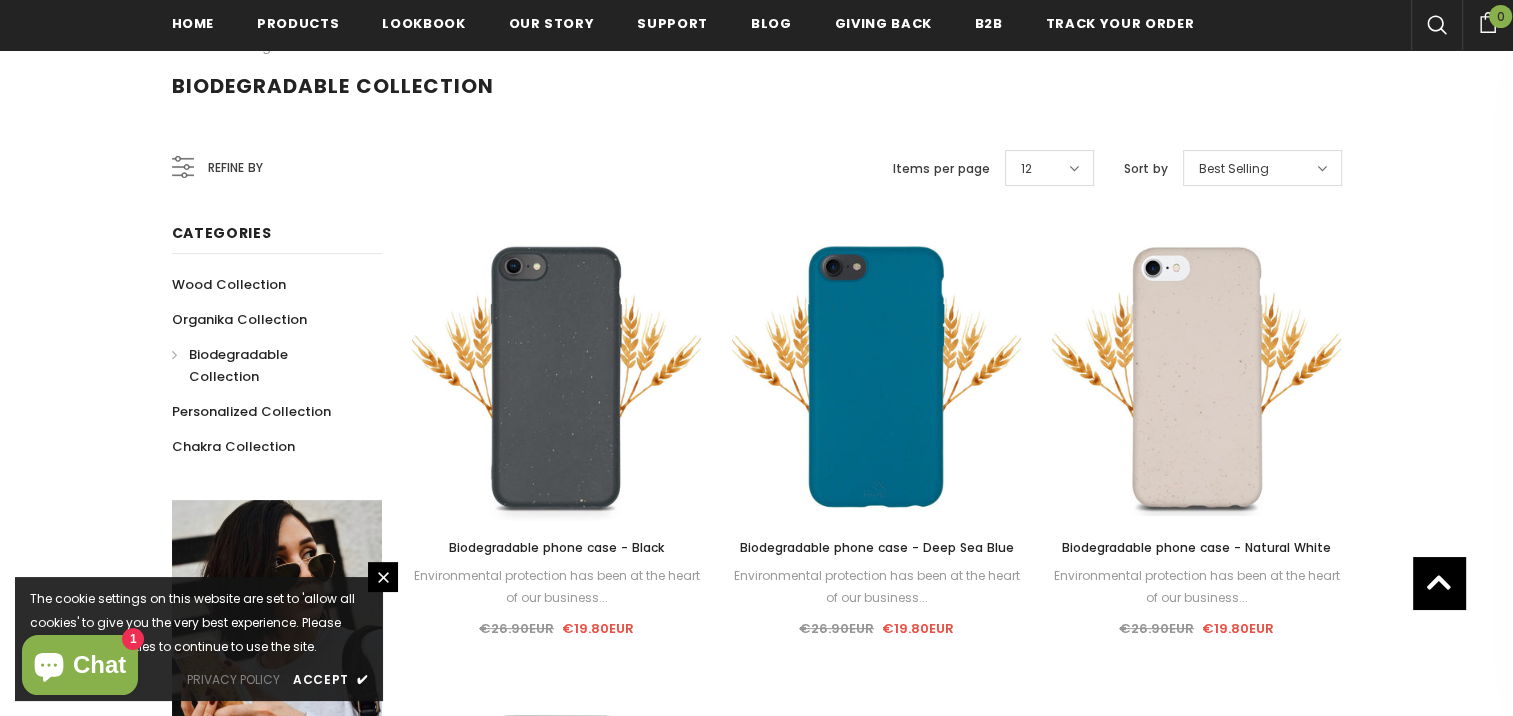 click 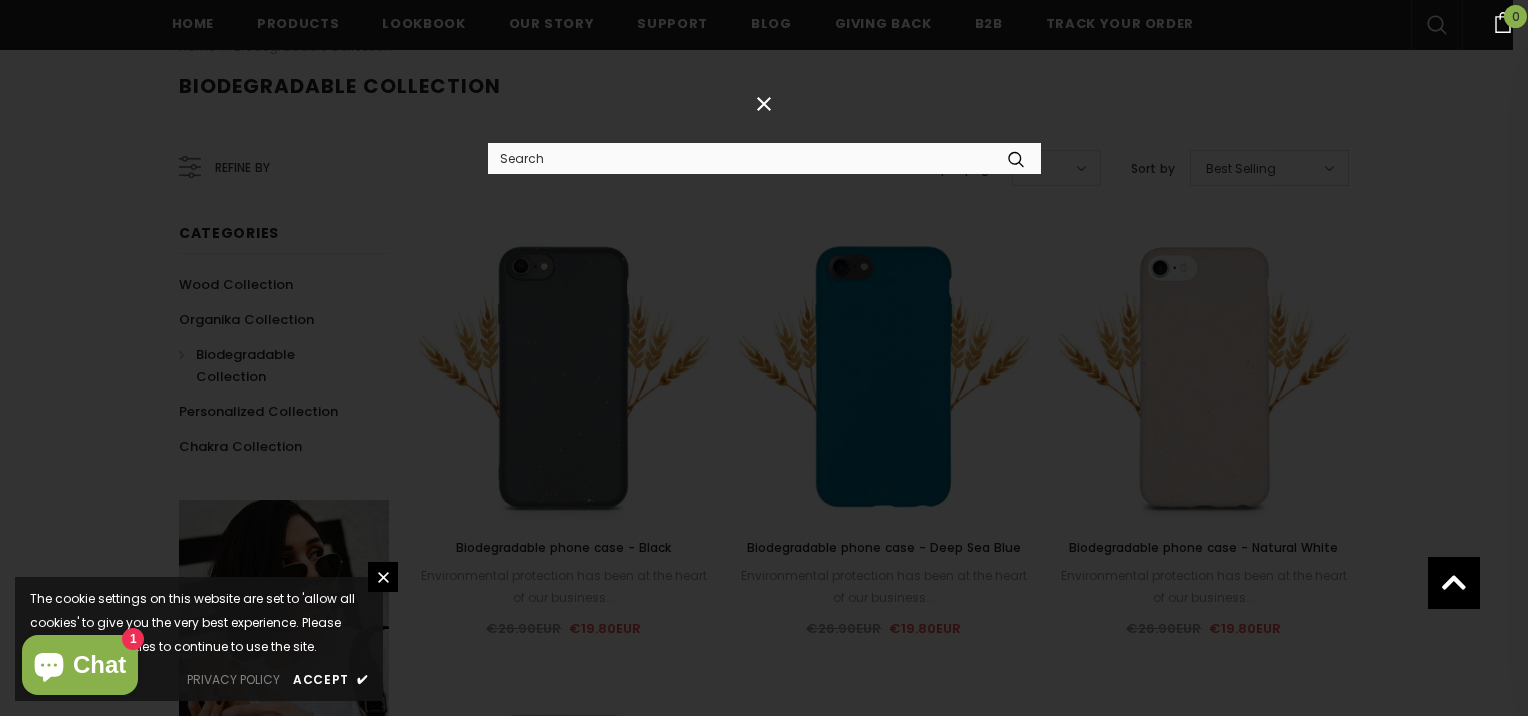 click at bounding box center (740, 158) 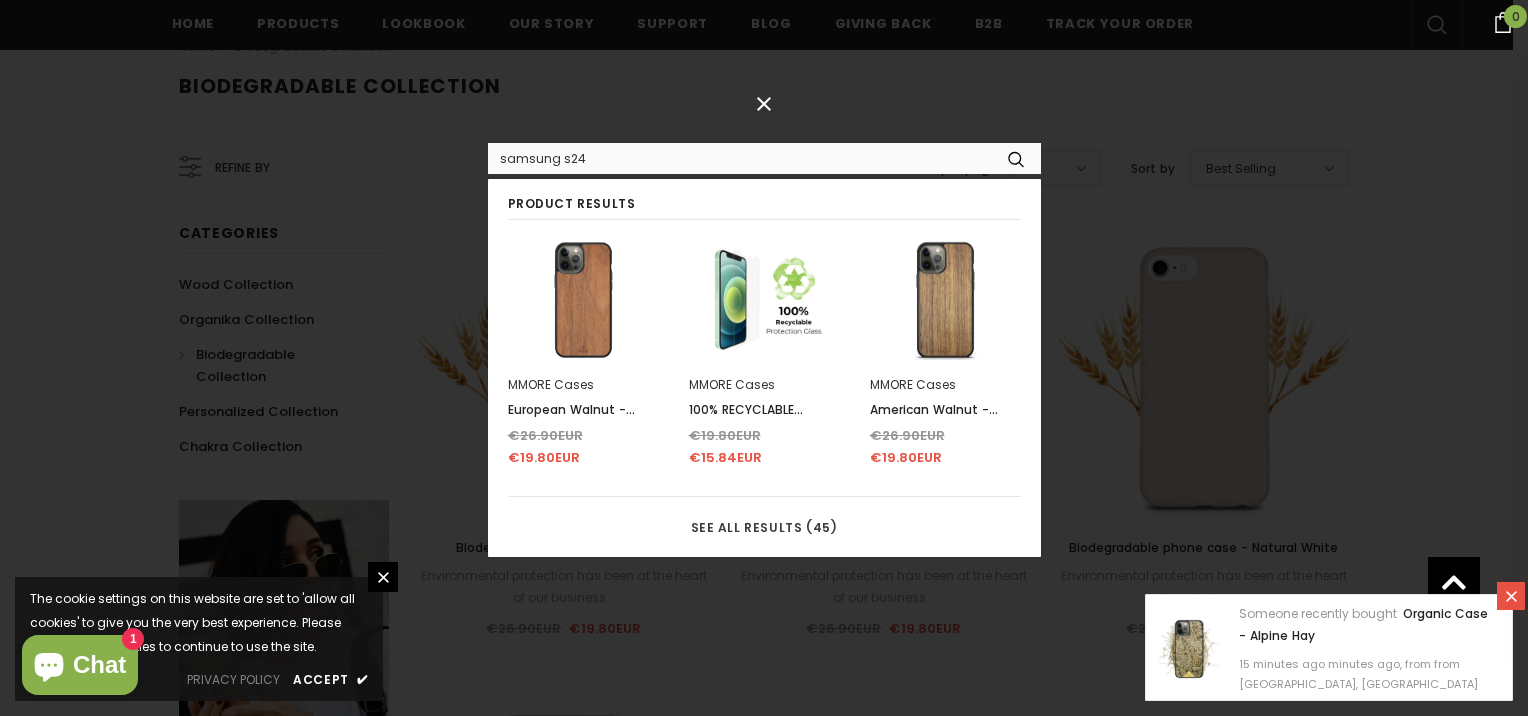type on "samsung s24" 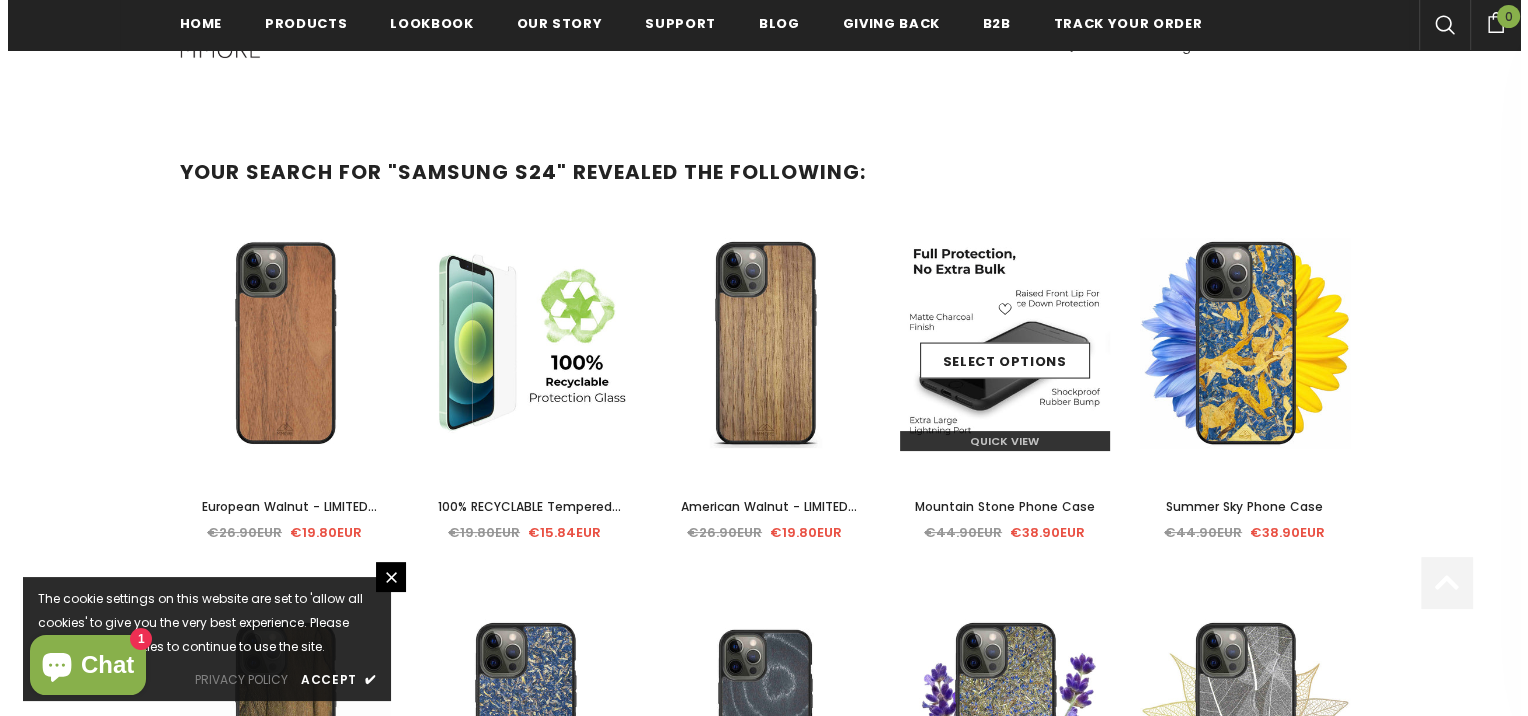 scroll, scrollTop: 405, scrollLeft: 0, axis: vertical 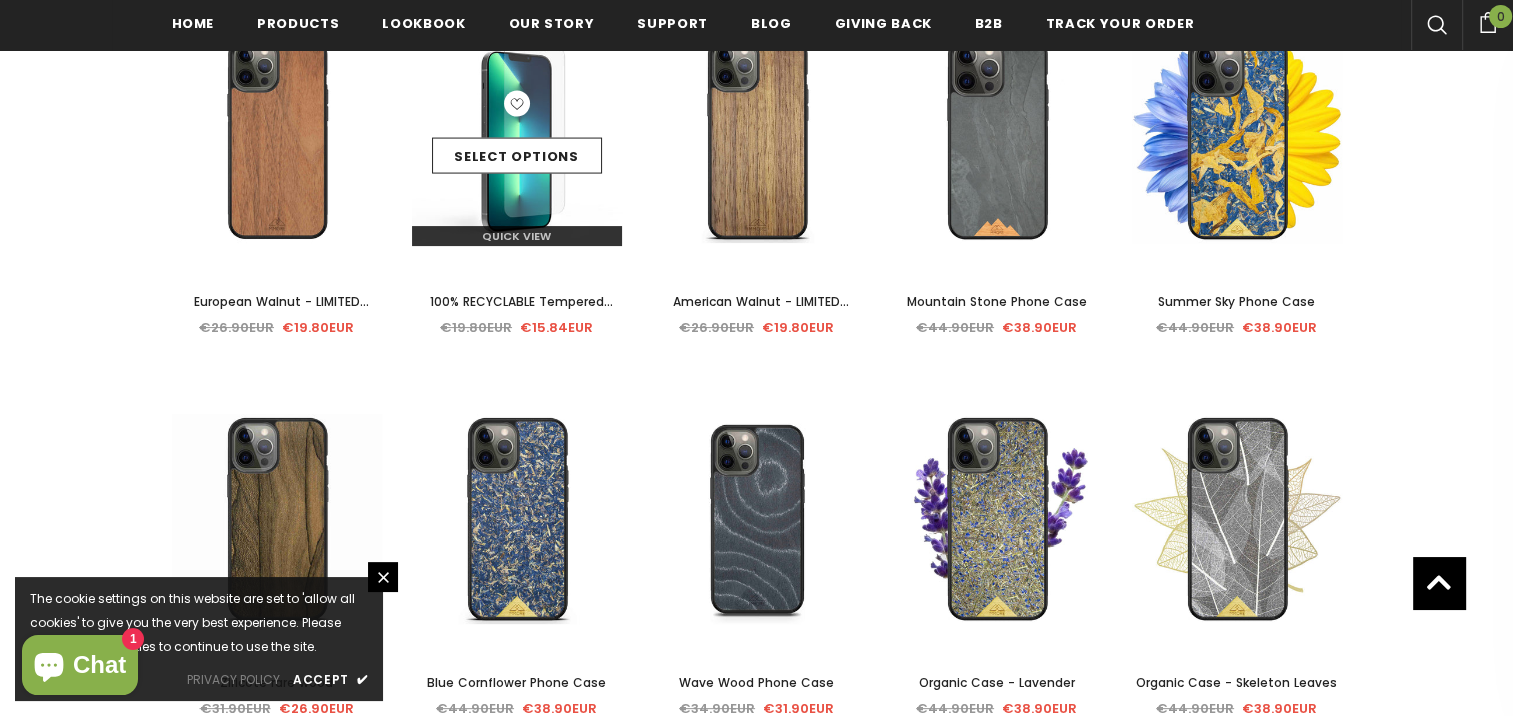 click 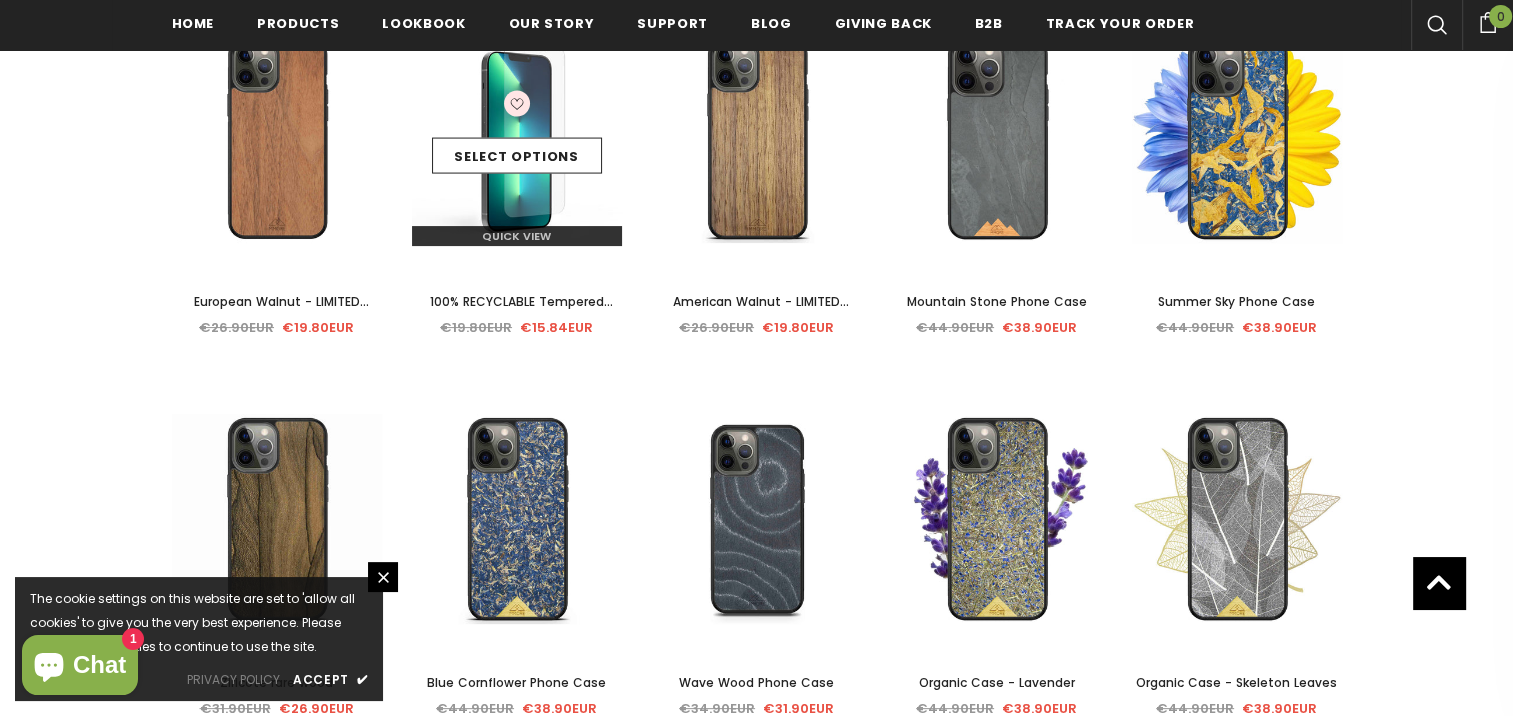 click on "Quick View" at bounding box center [516, 236] 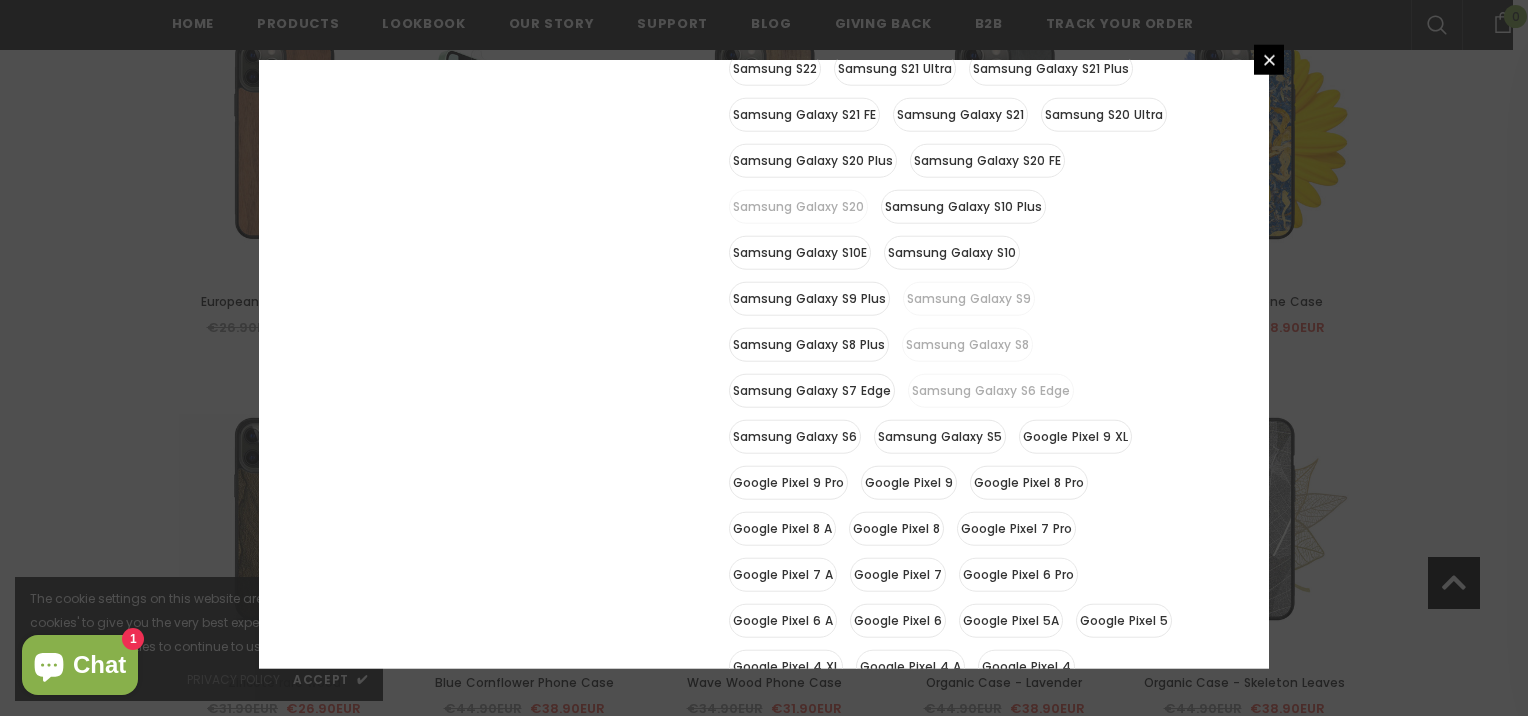 scroll, scrollTop: 500, scrollLeft: 0, axis: vertical 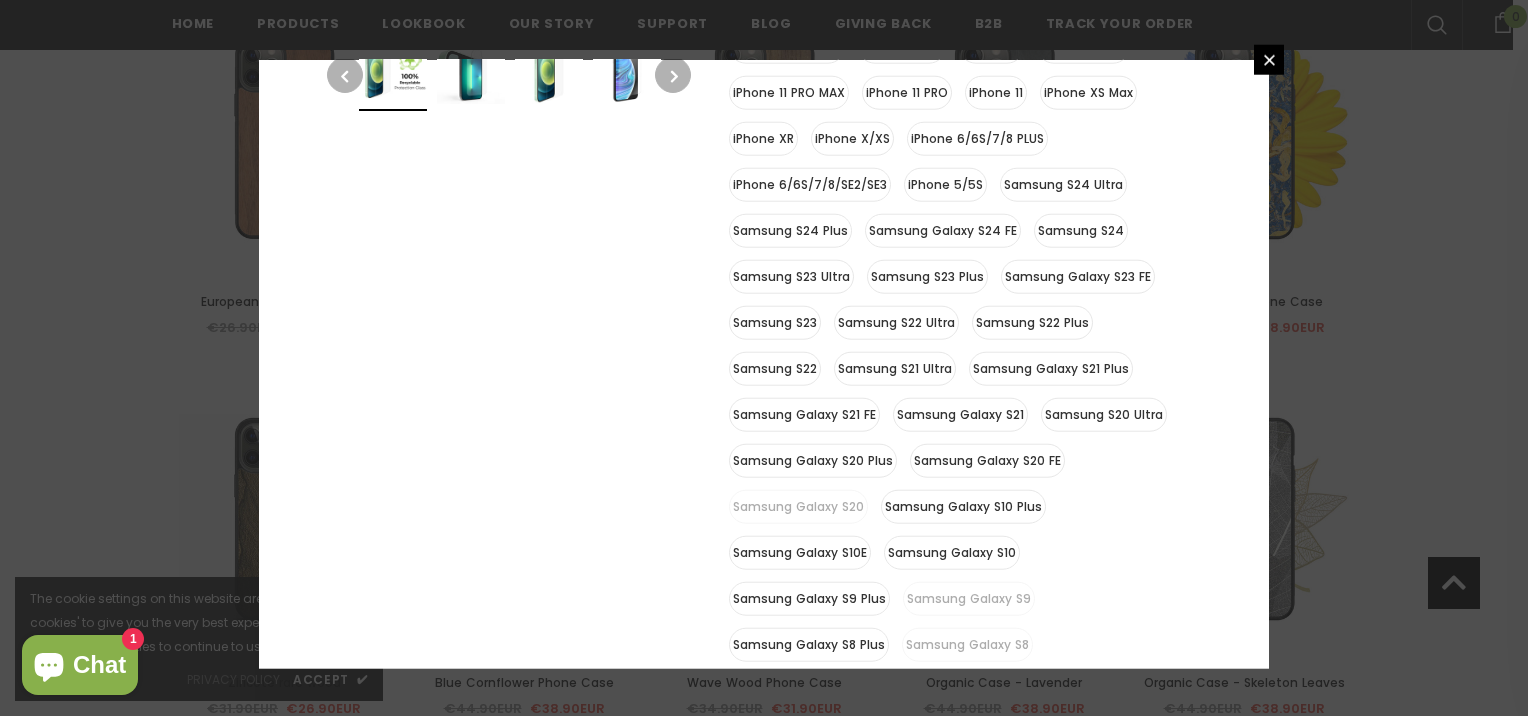 click on "Samsung S24" at bounding box center (1081, 231) 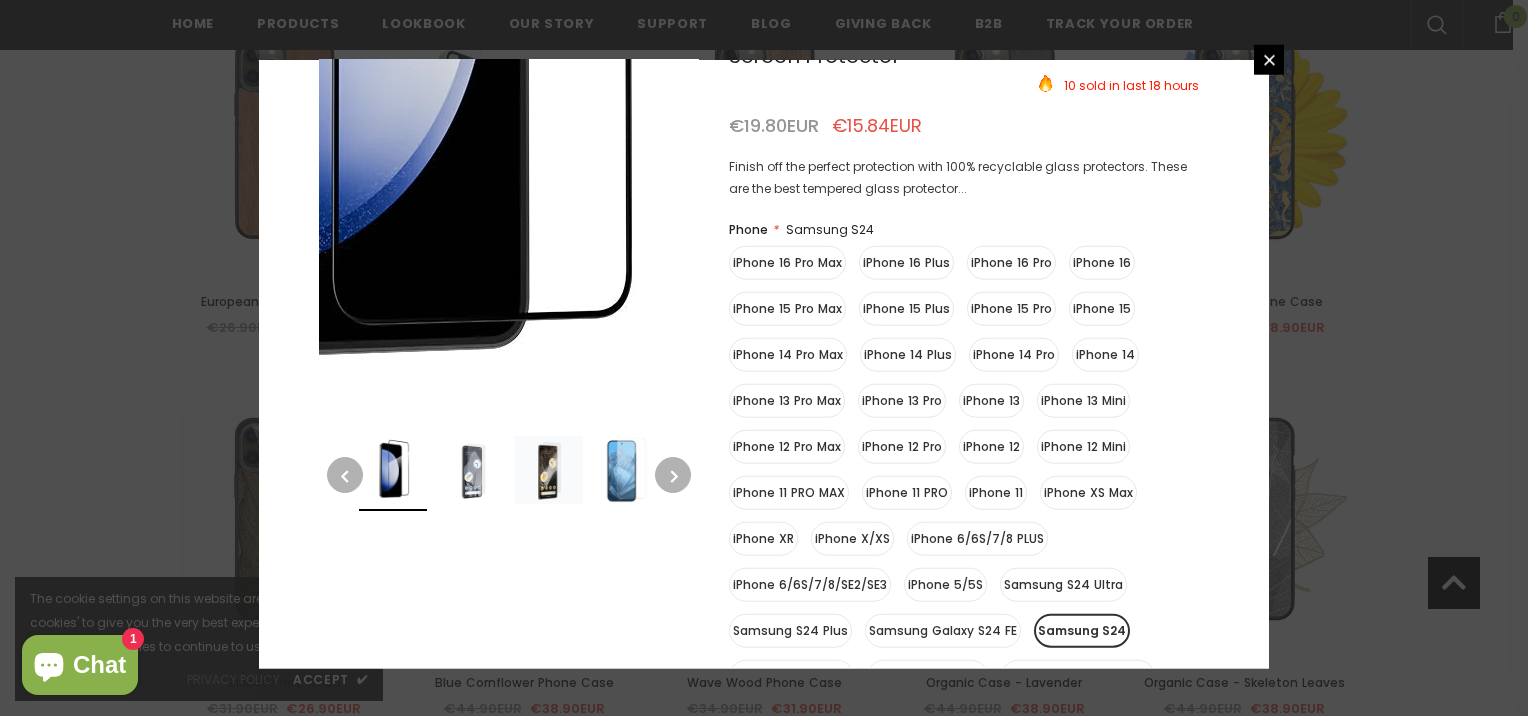 scroll, scrollTop: 0, scrollLeft: 0, axis: both 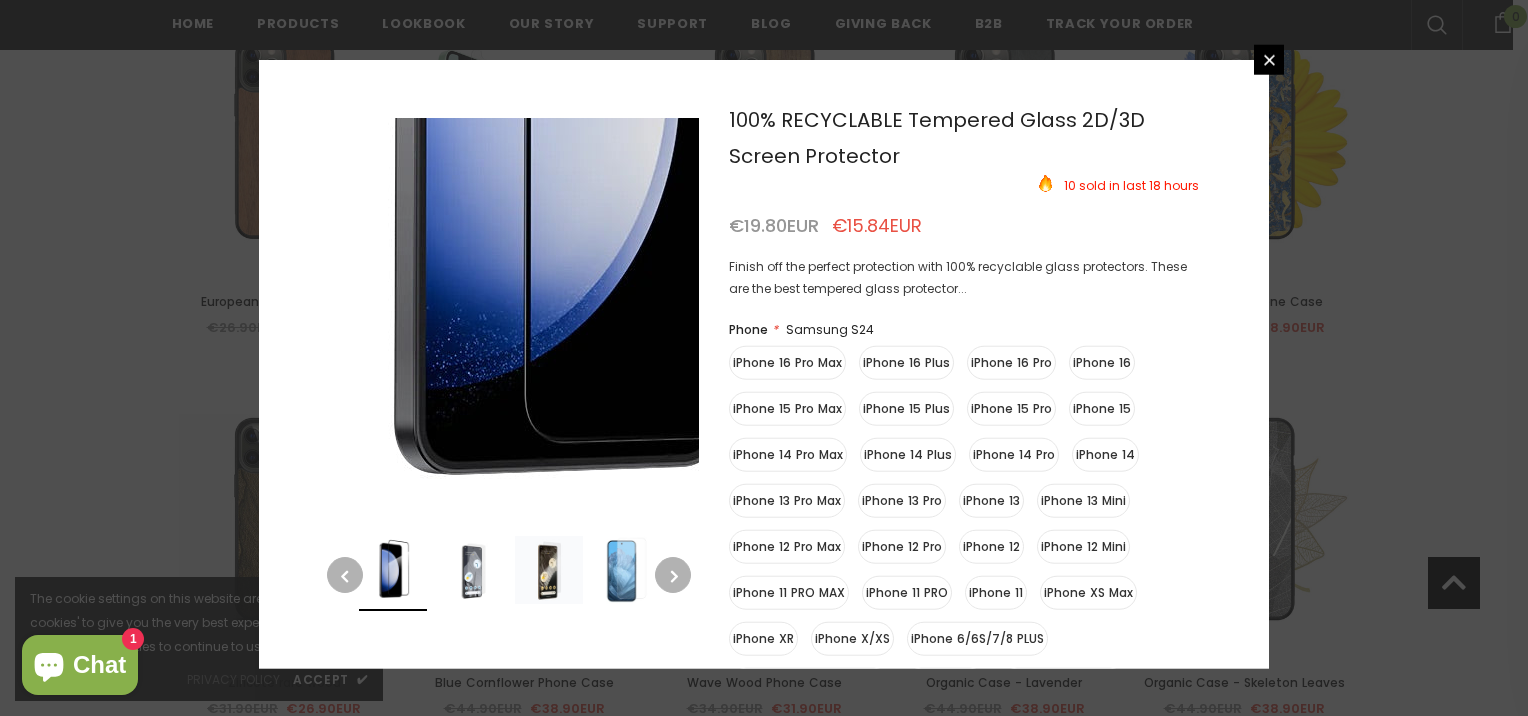 click at bounding box center [592, 67] 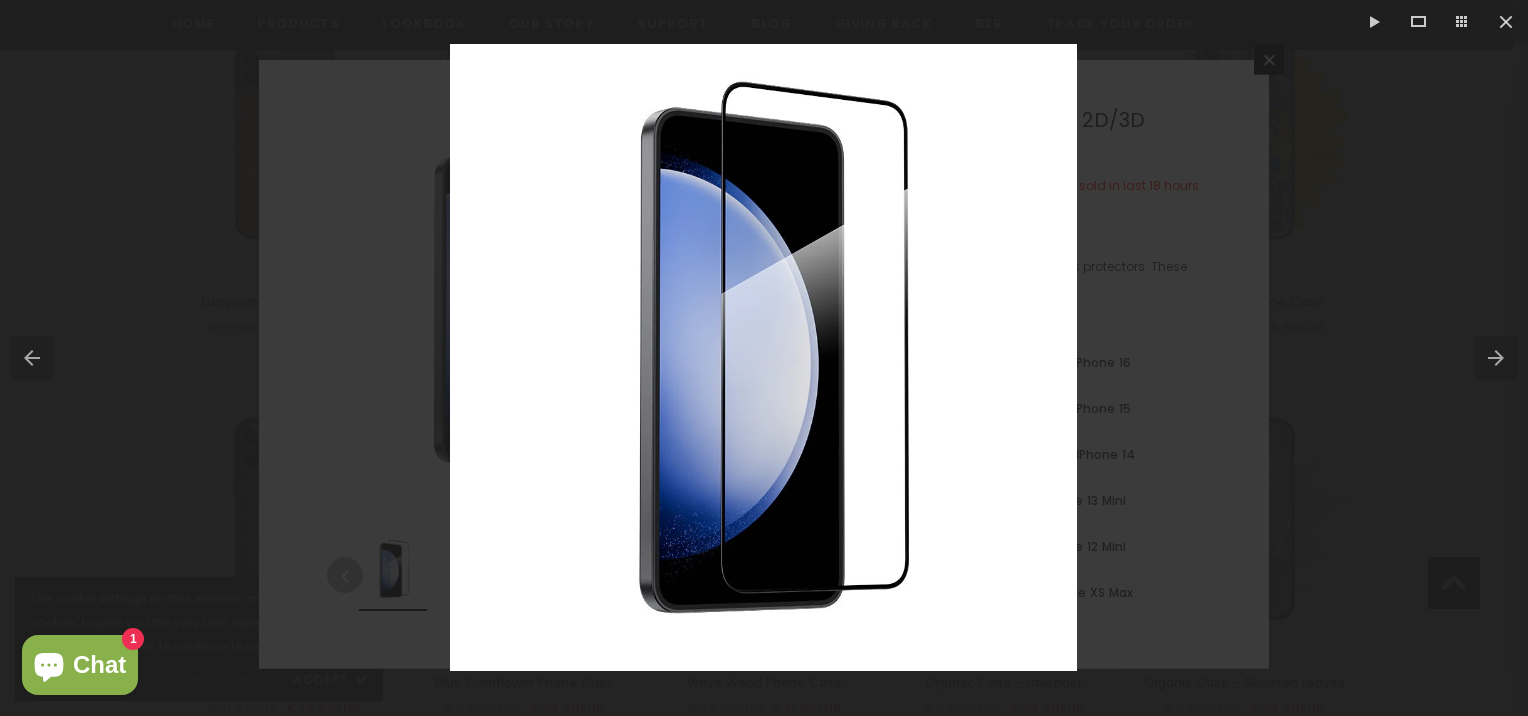 click at bounding box center [763, 357] 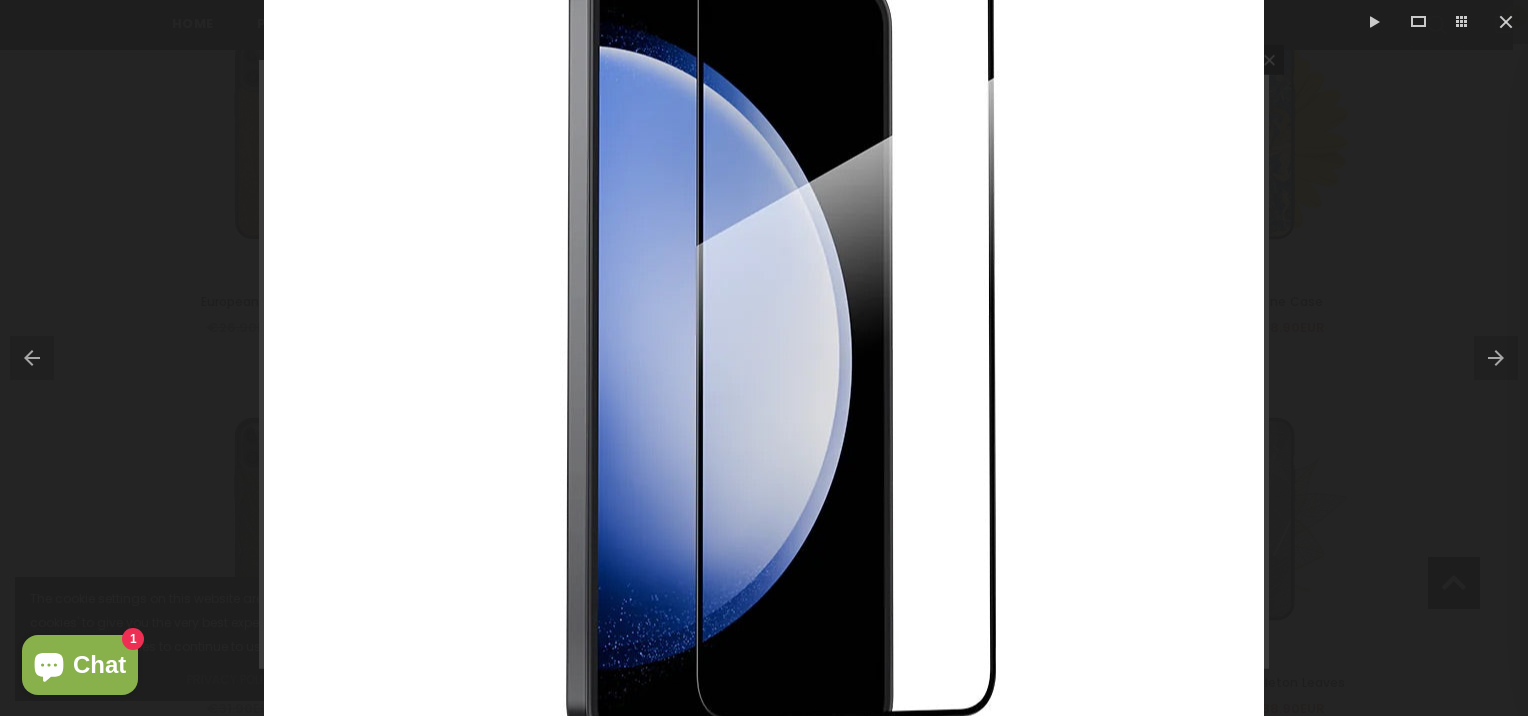 click at bounding box center (764, 347) 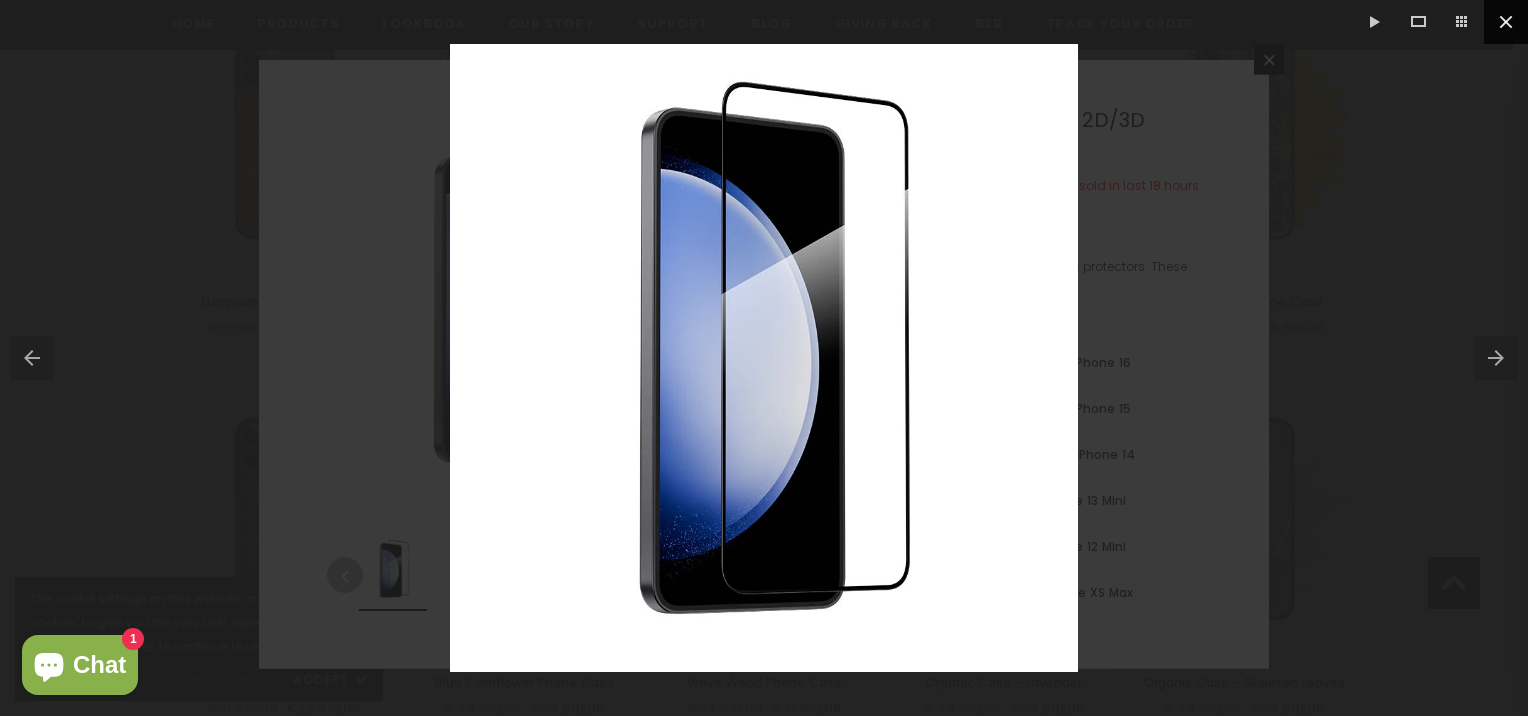 click at bounding box center [1506, 22] 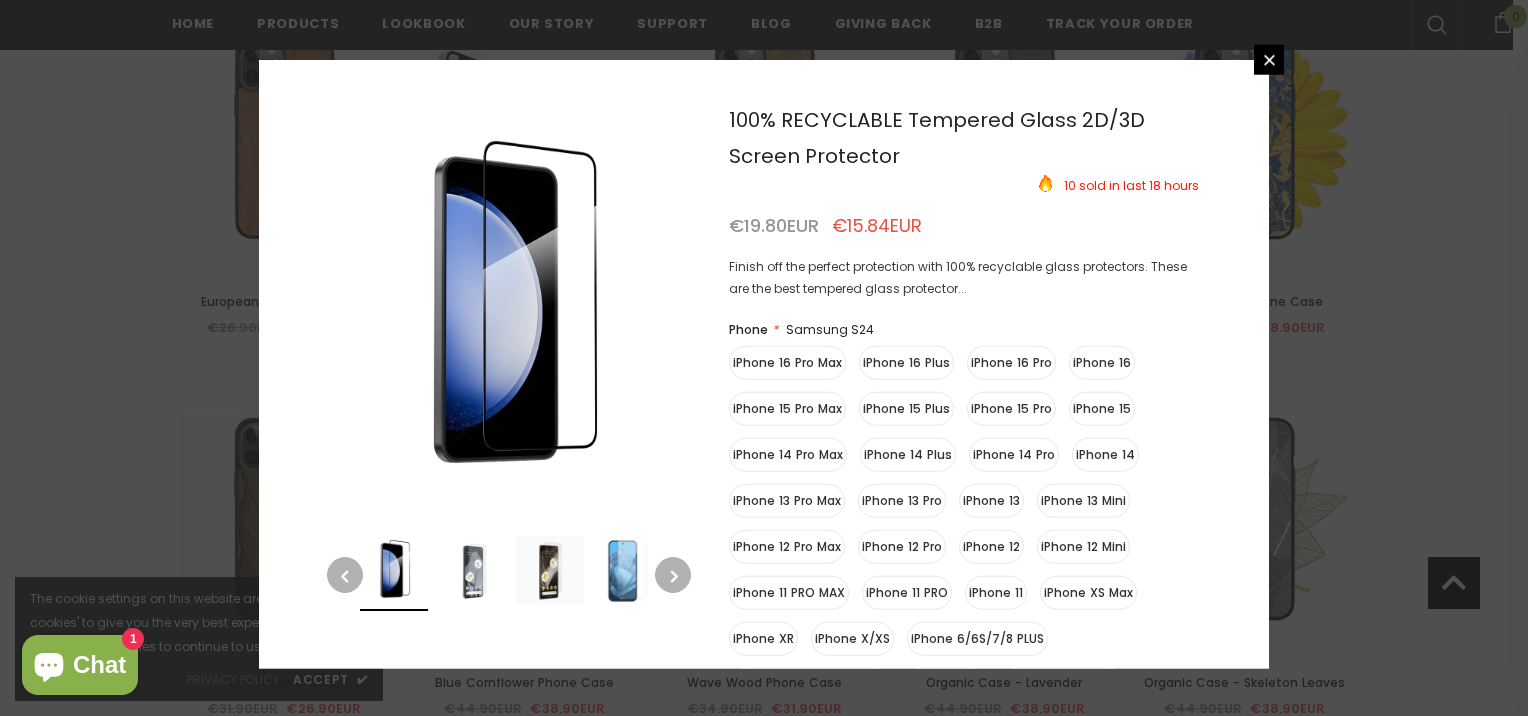 click at bounding box center [472, 570] 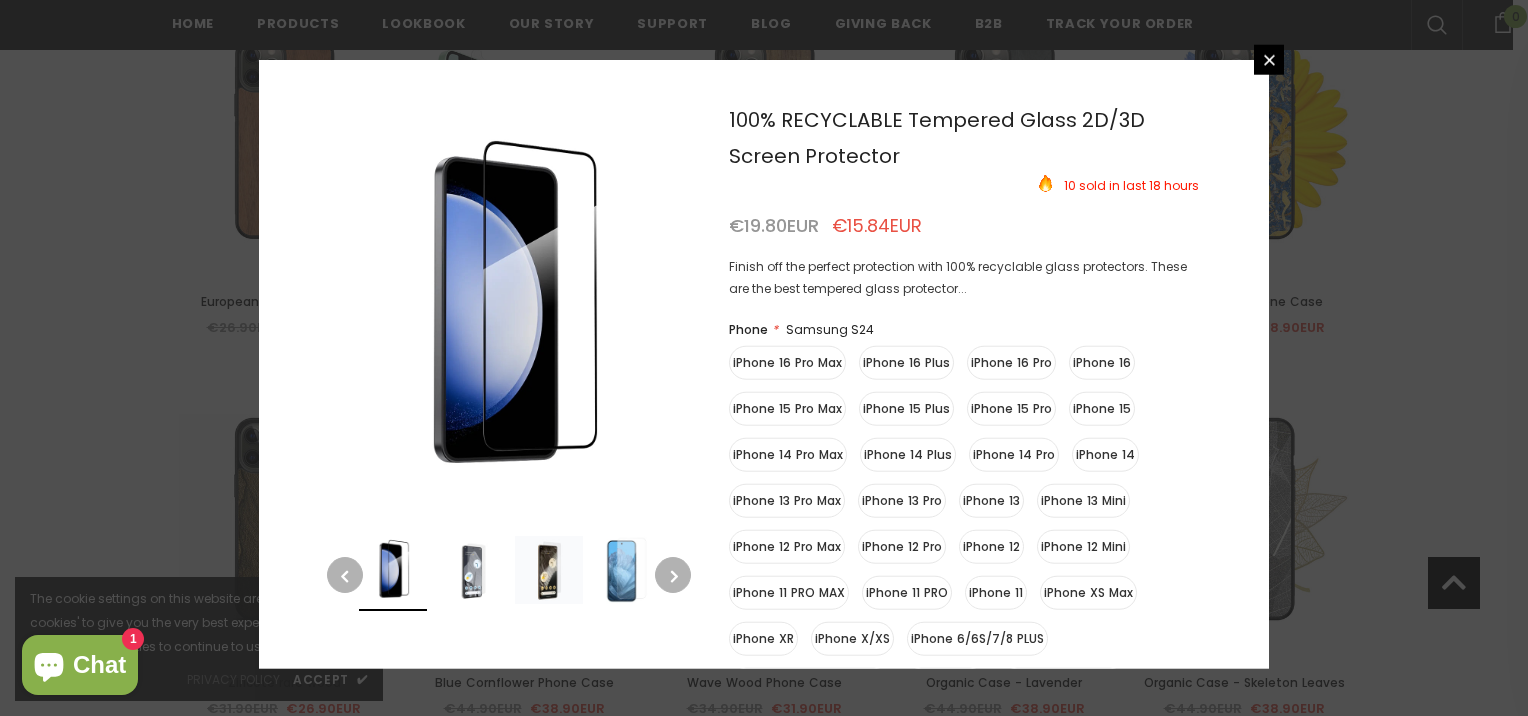 click at bounding box center (549, 570) 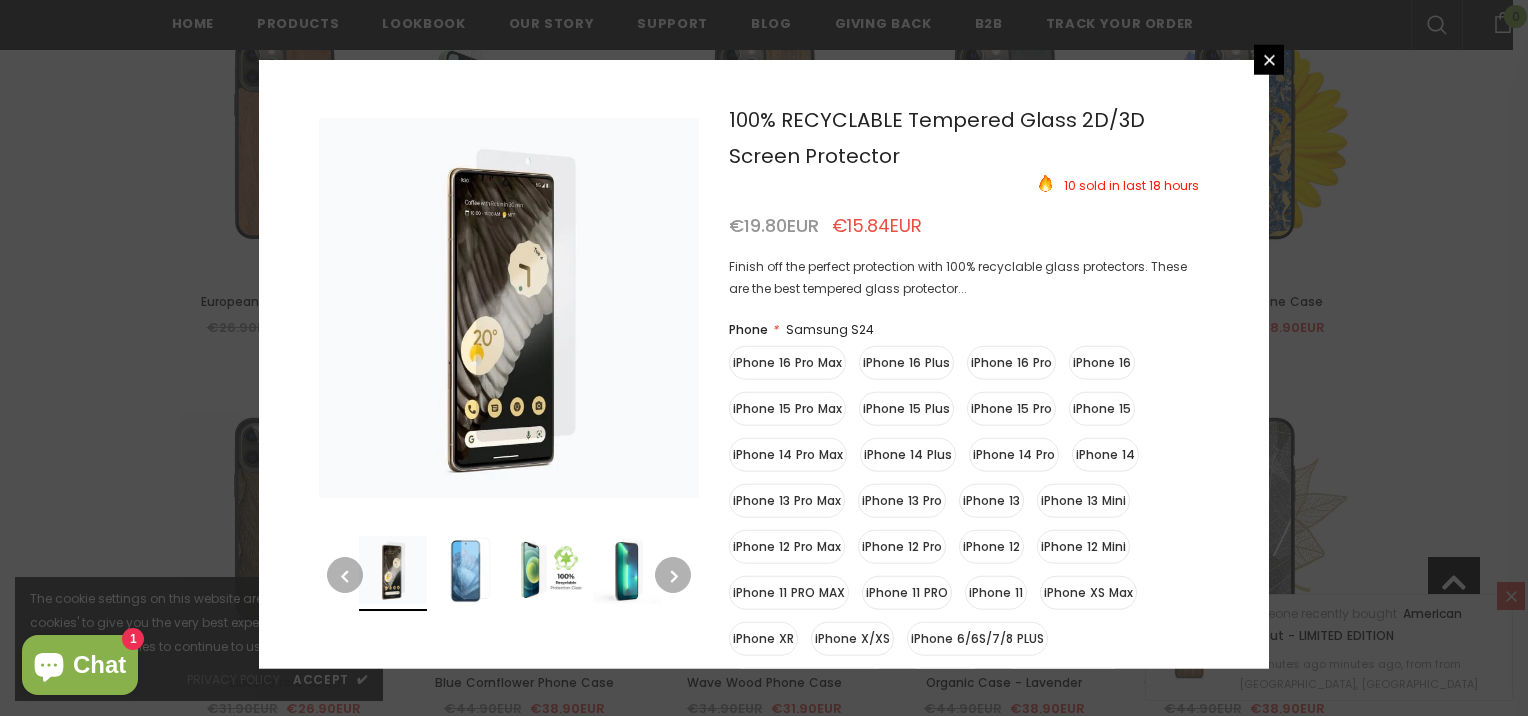 click at bounding box center (627, 570) 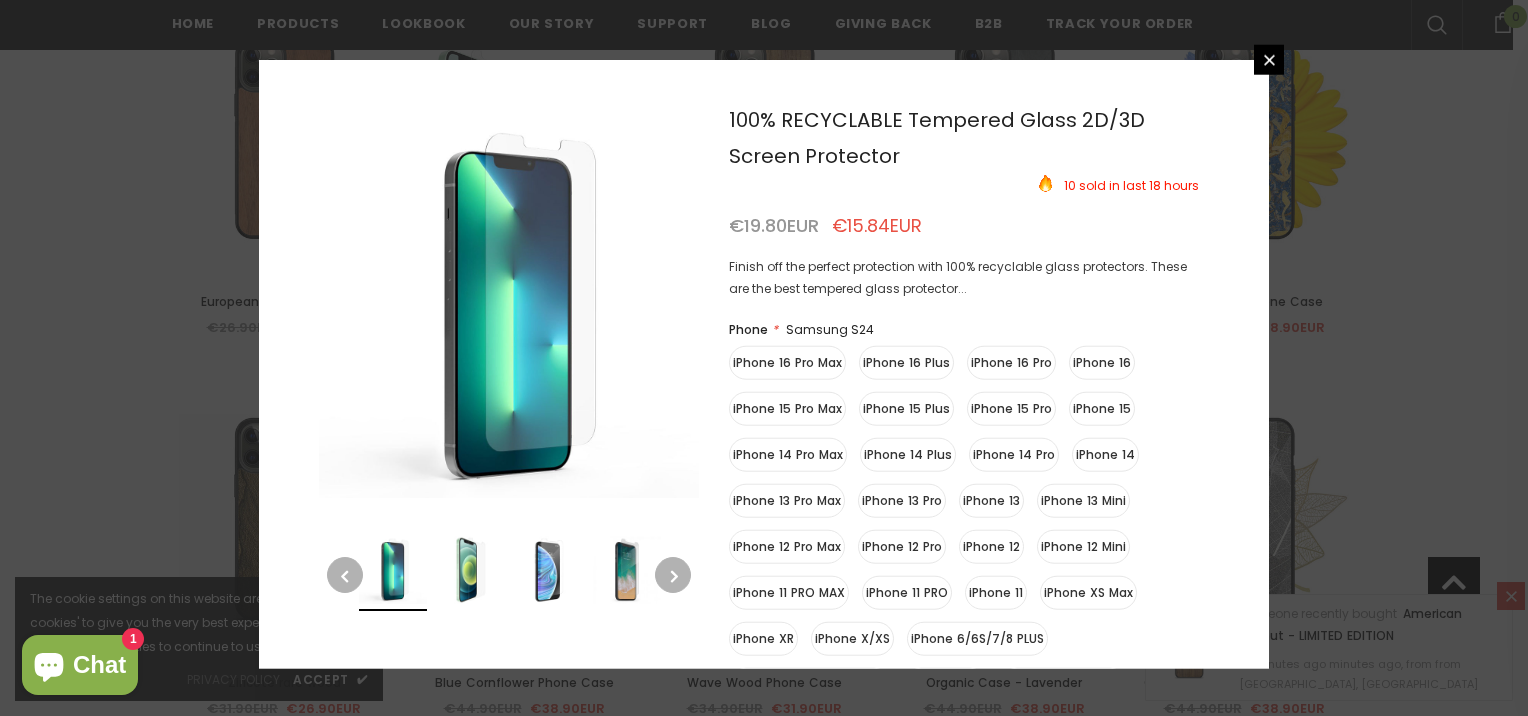 click at bounding box center (549, 570) 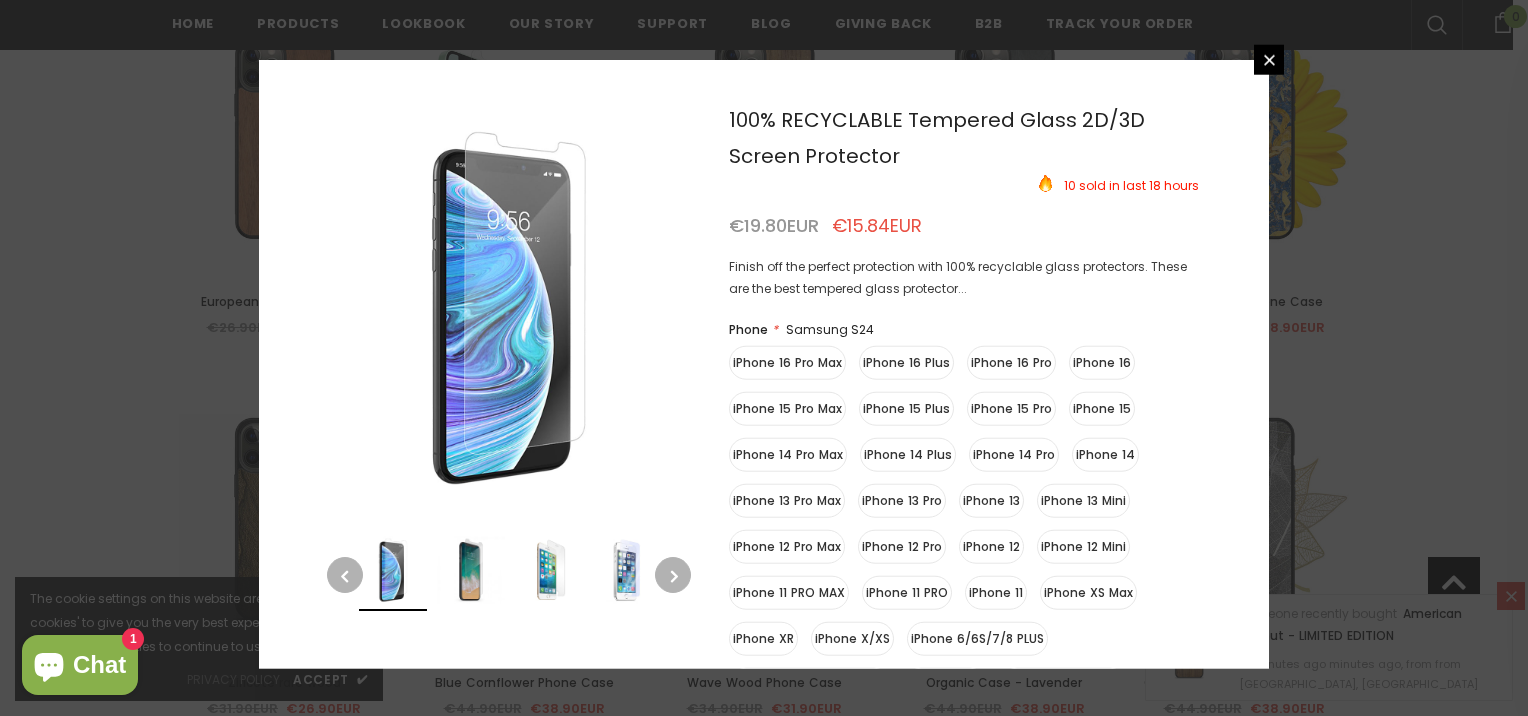 click at bounding box center (471, 570) 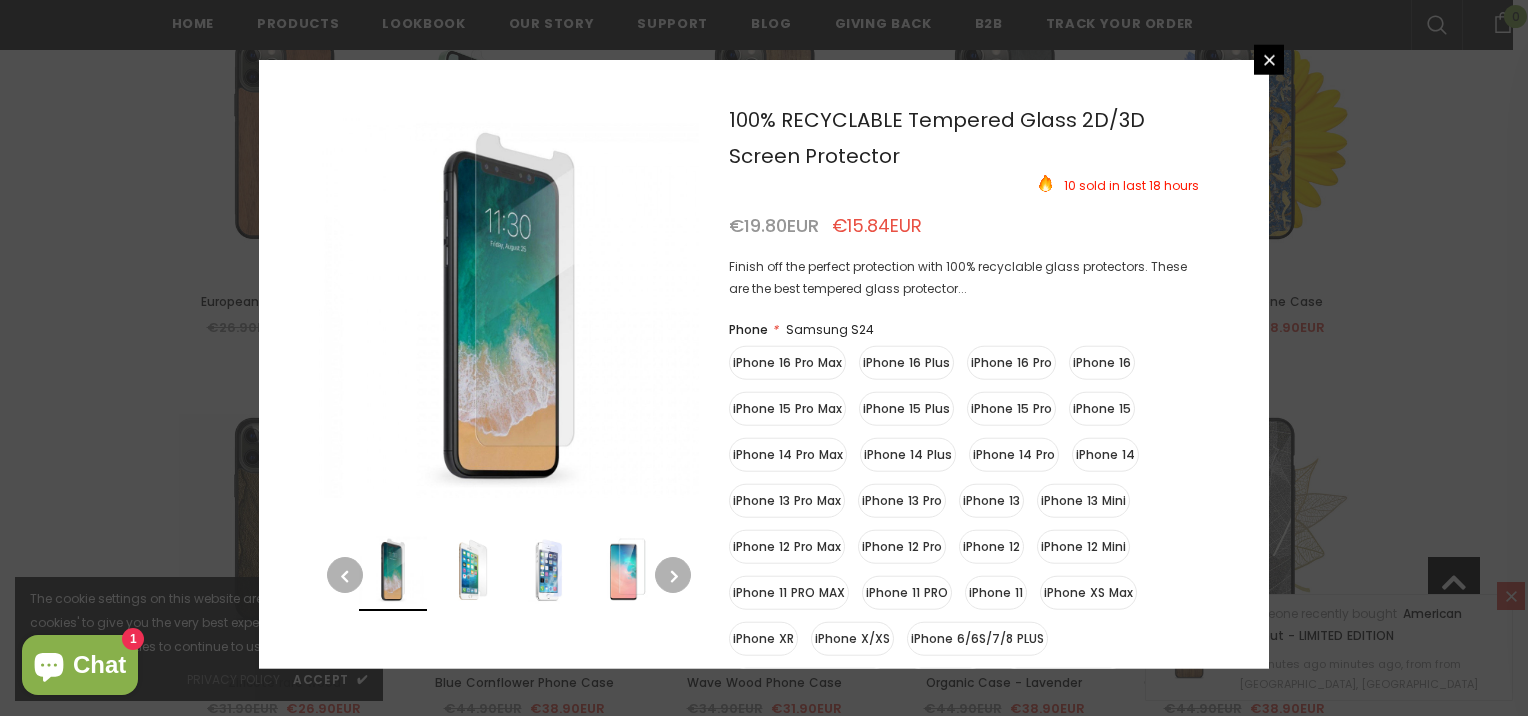 click at bounding box center [393, 570] 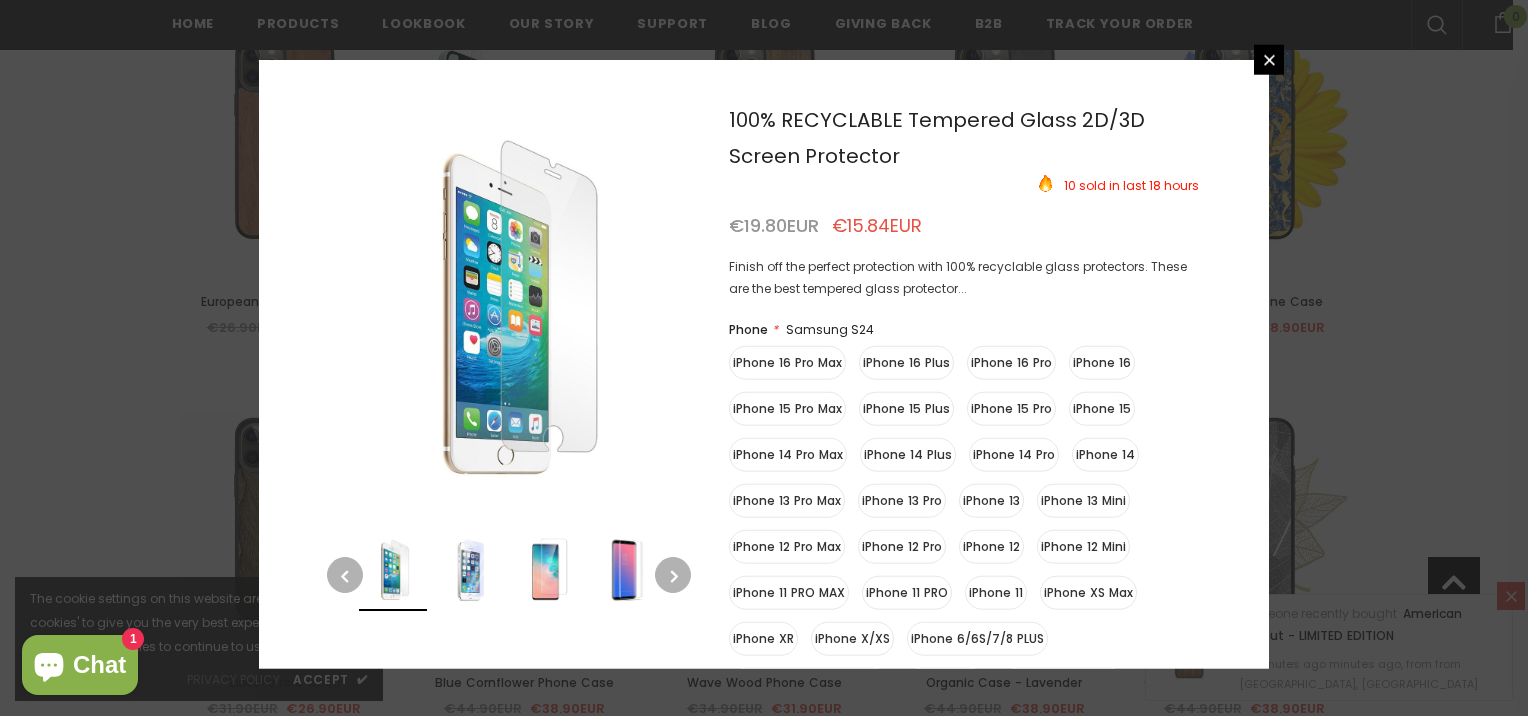 click at bounding box center (673, 575) 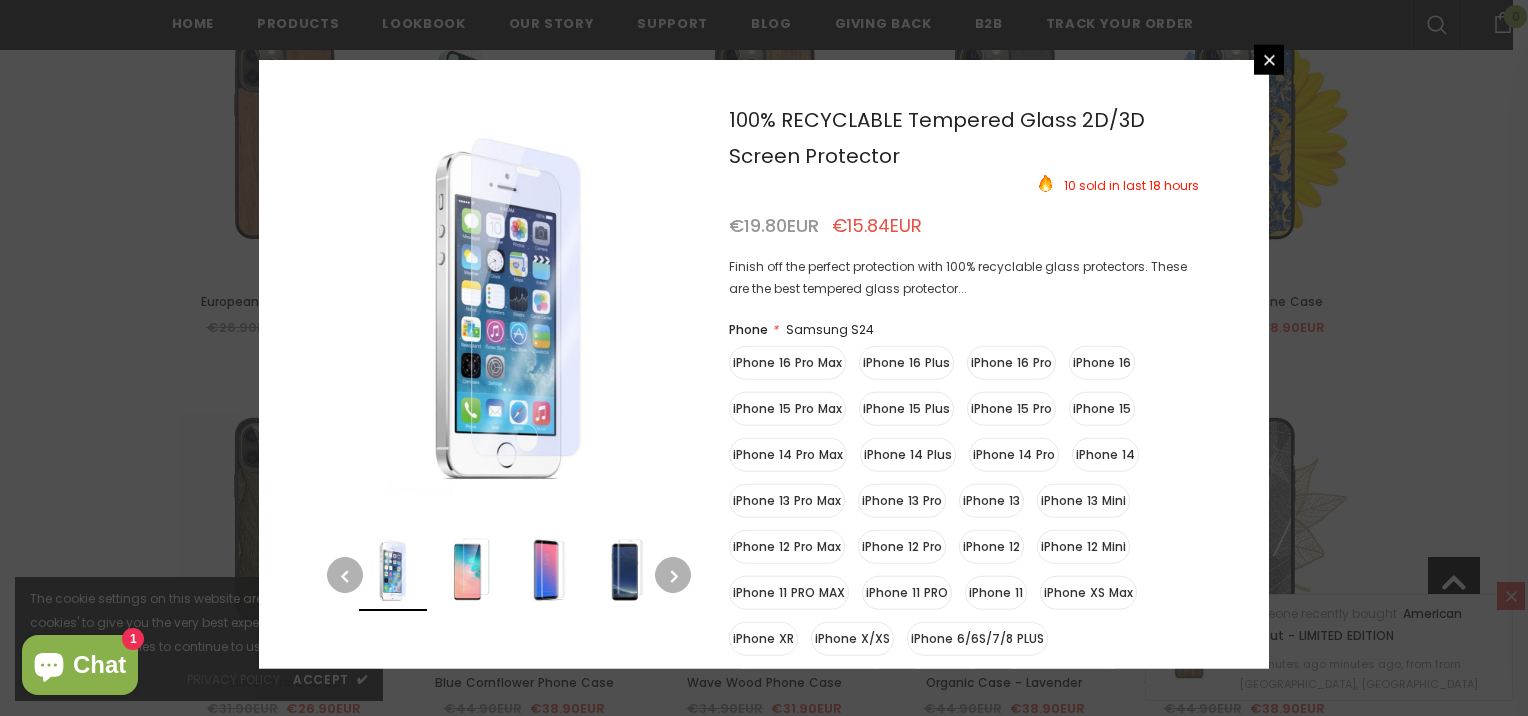 click at bounding box center [673, 575] 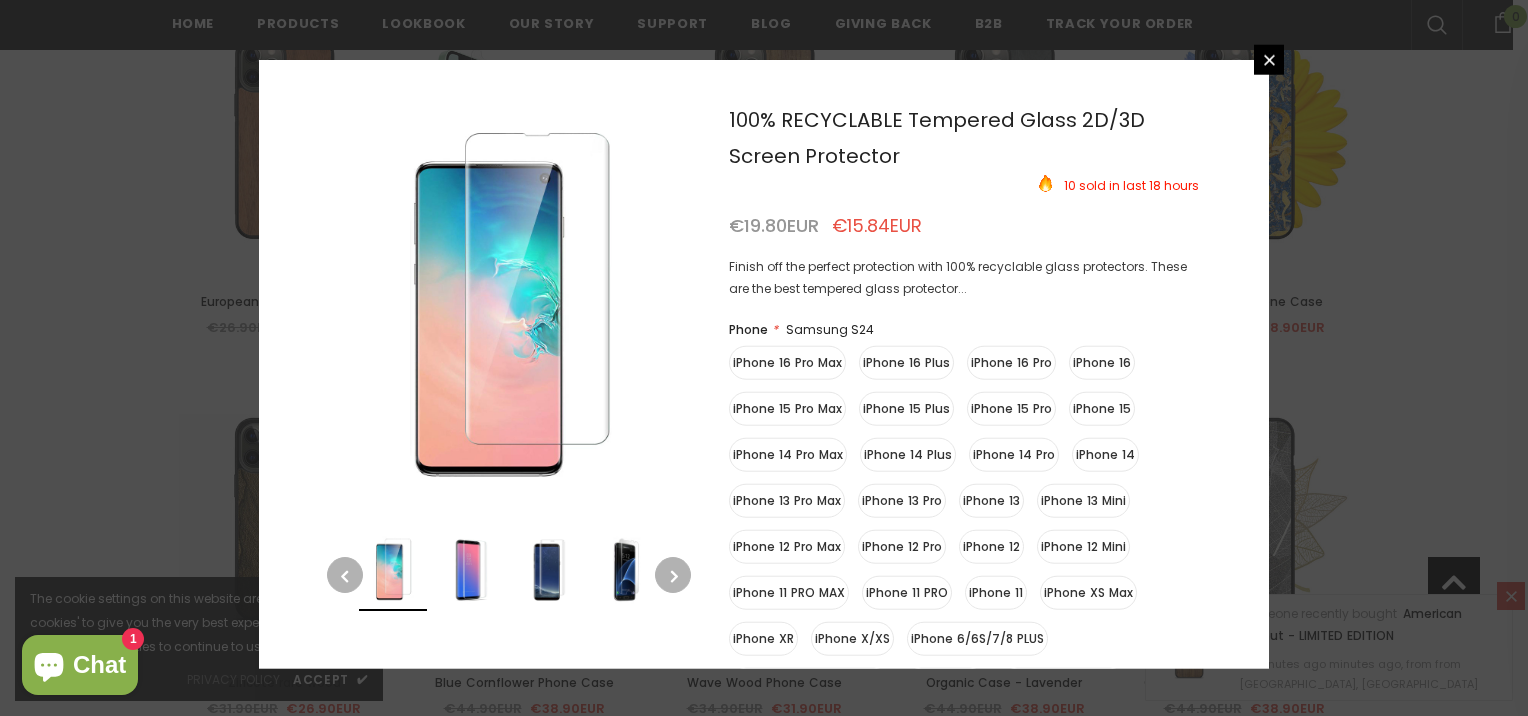 click at bounding box center (673, 575) 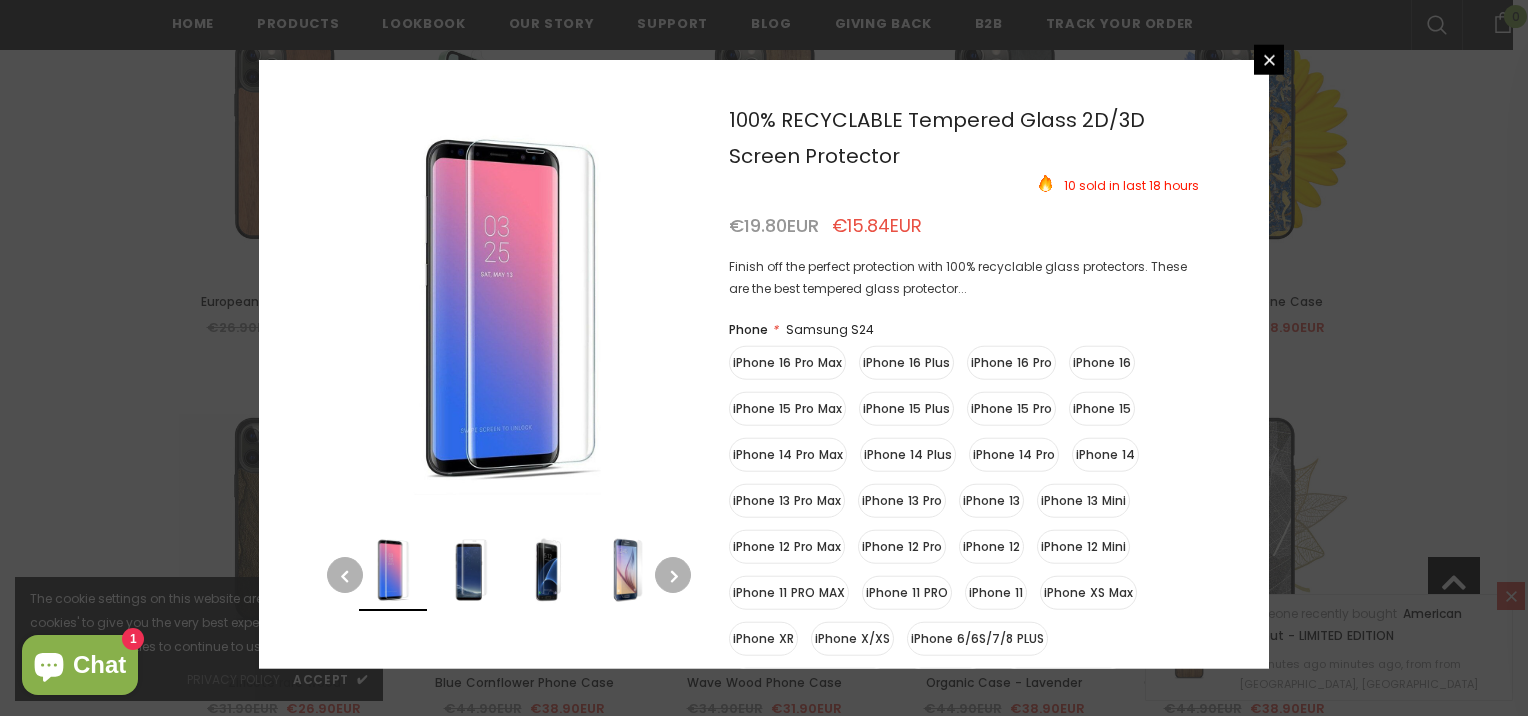click at bounding box center [673, 575] 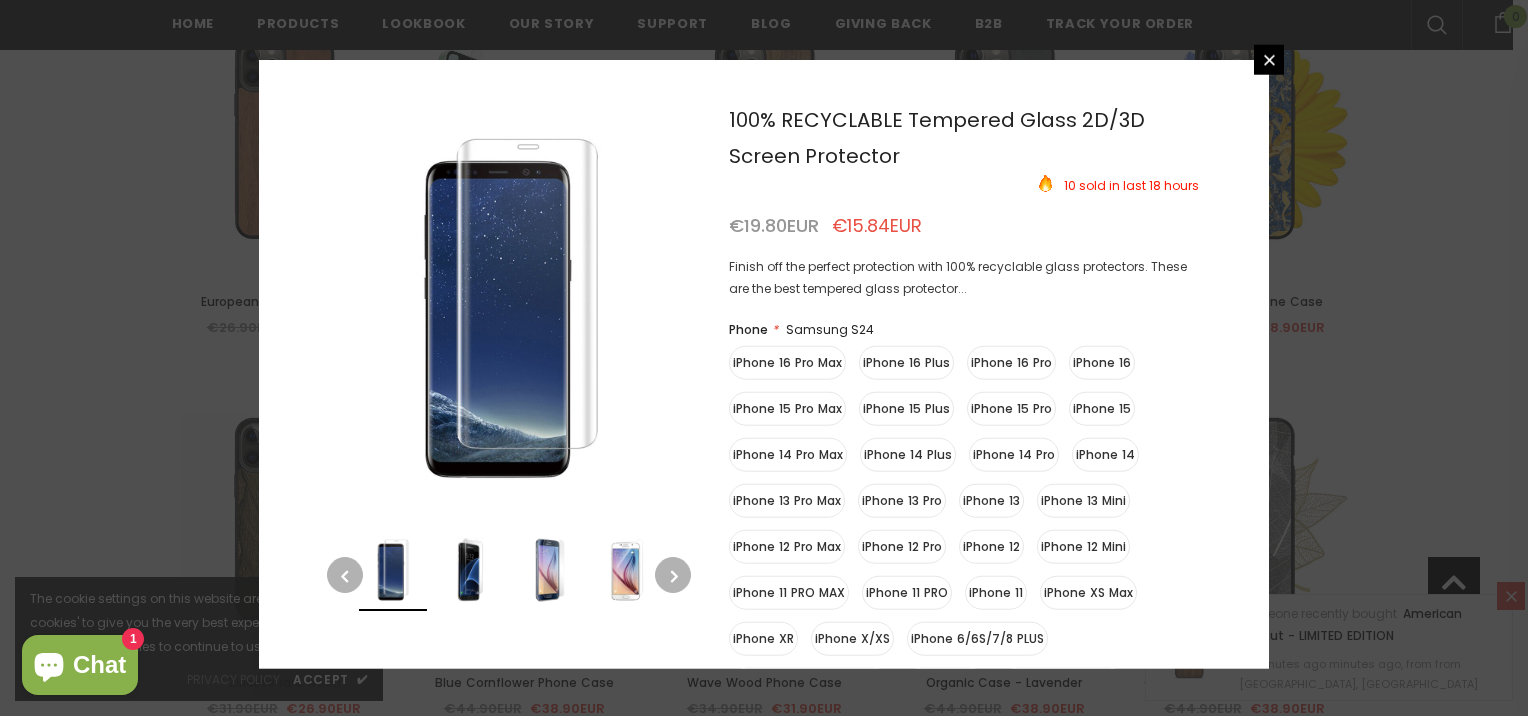 click at bounding box center [673, 575] 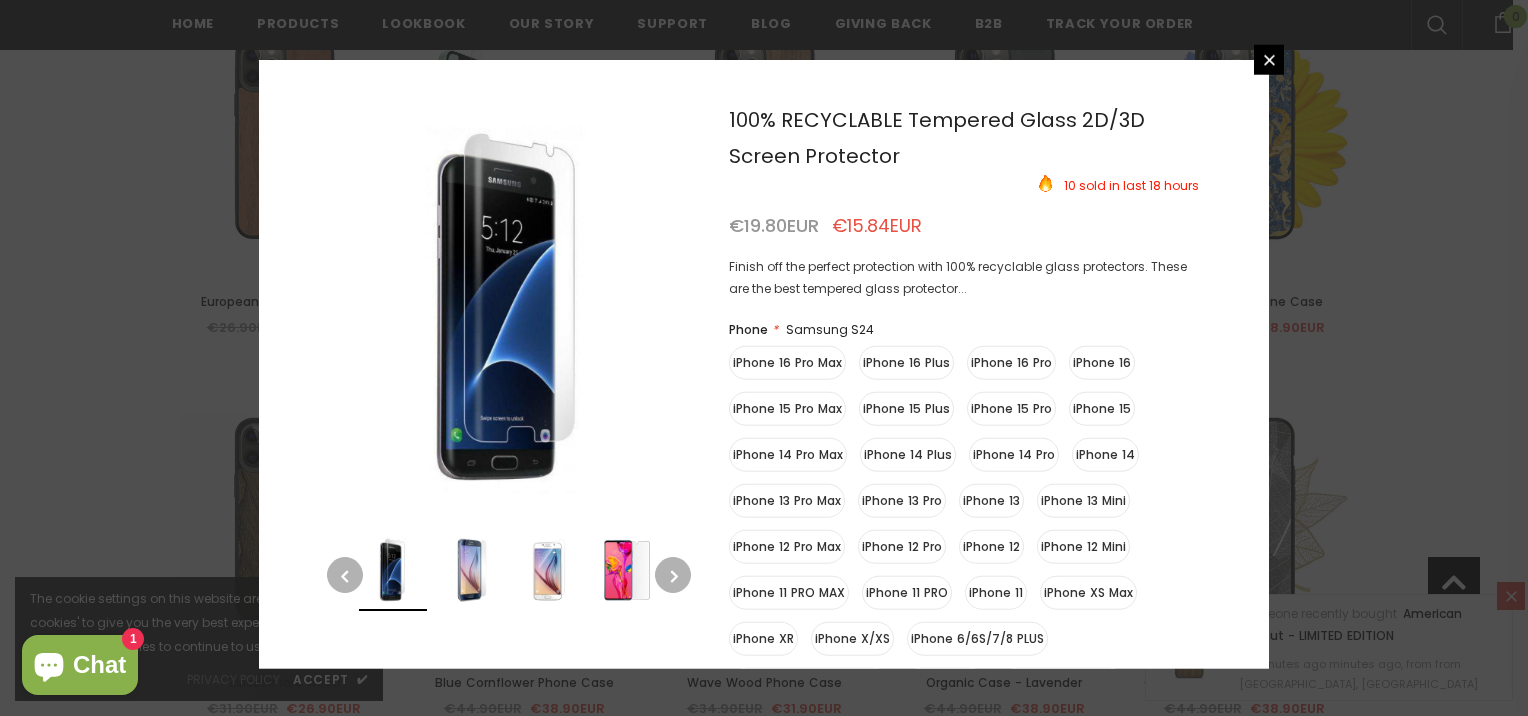 click at bounding box center [673, 575] 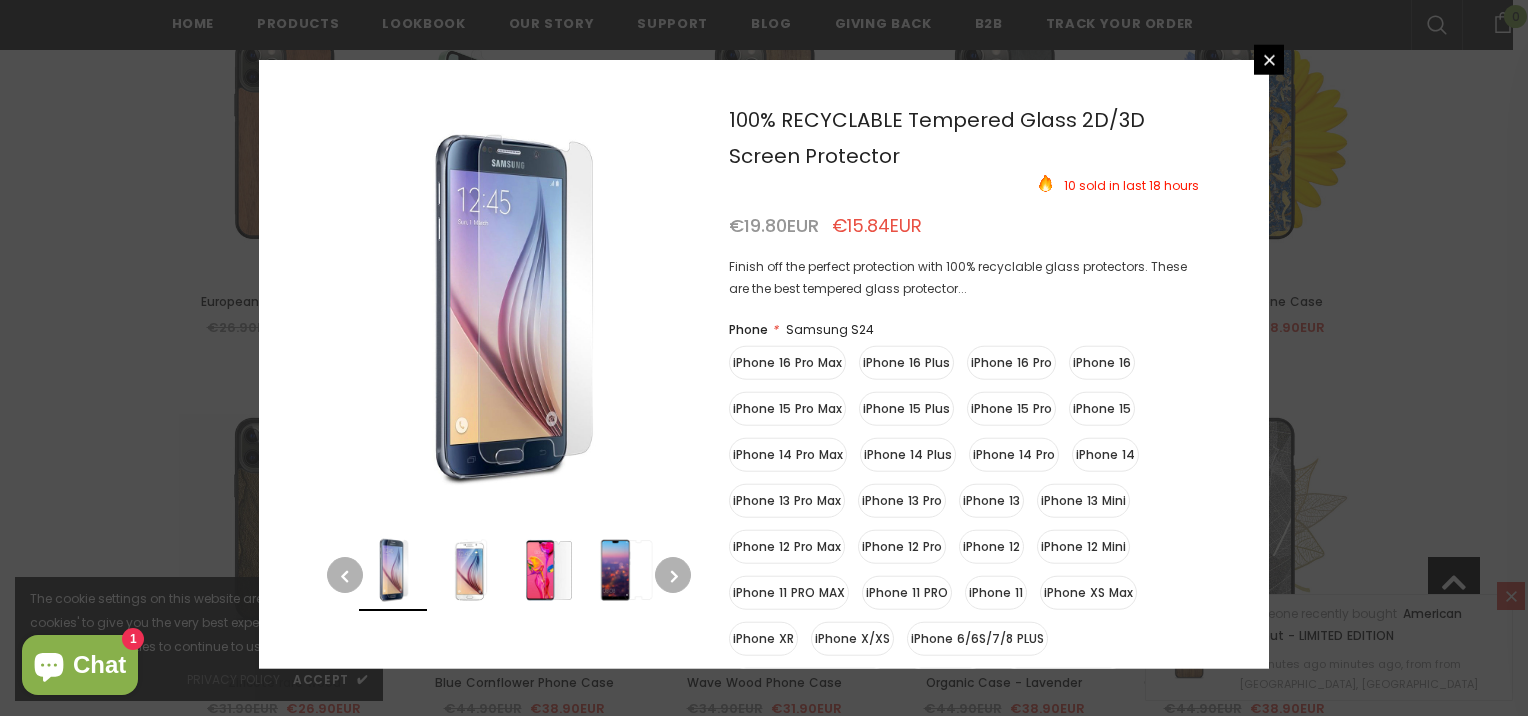 click at bounding box center (673, 575) 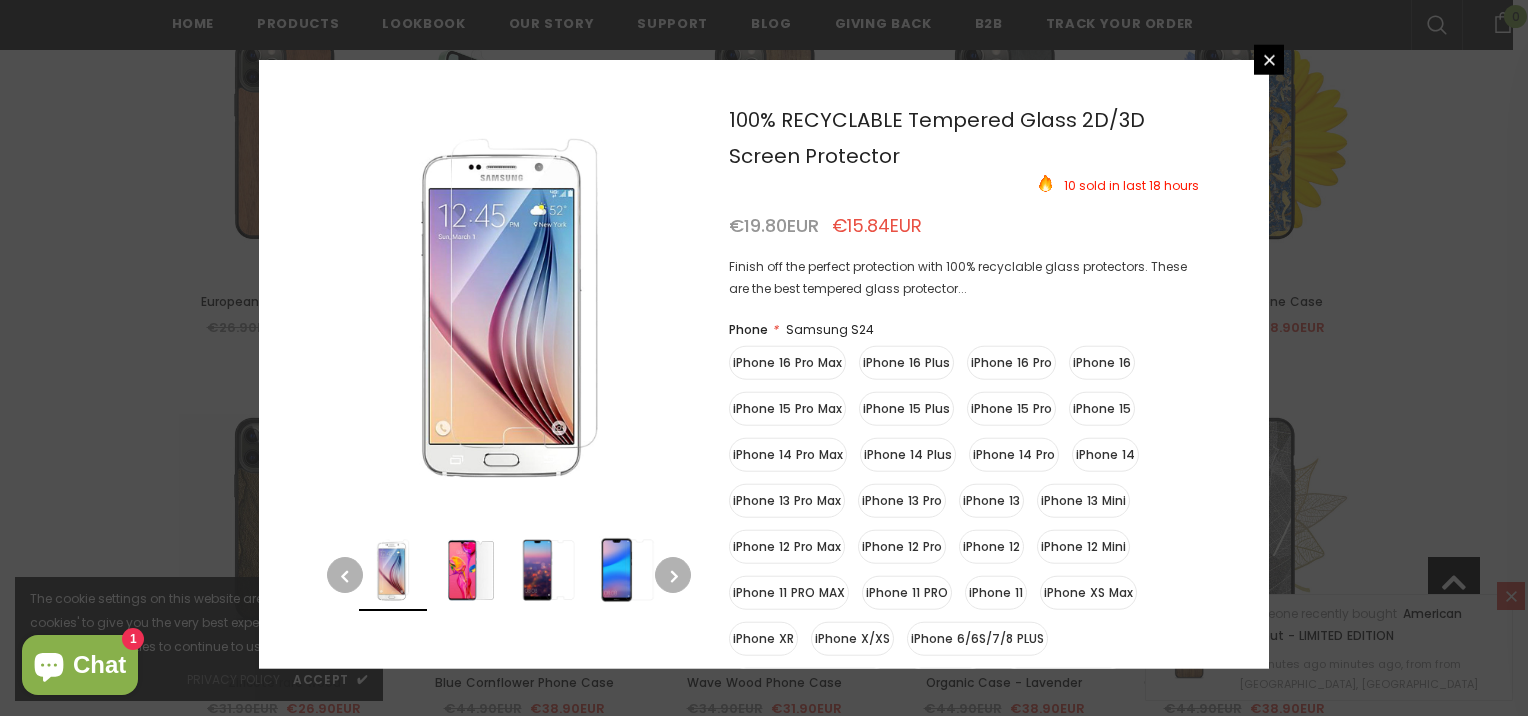 click at bounding box center (673, 575) 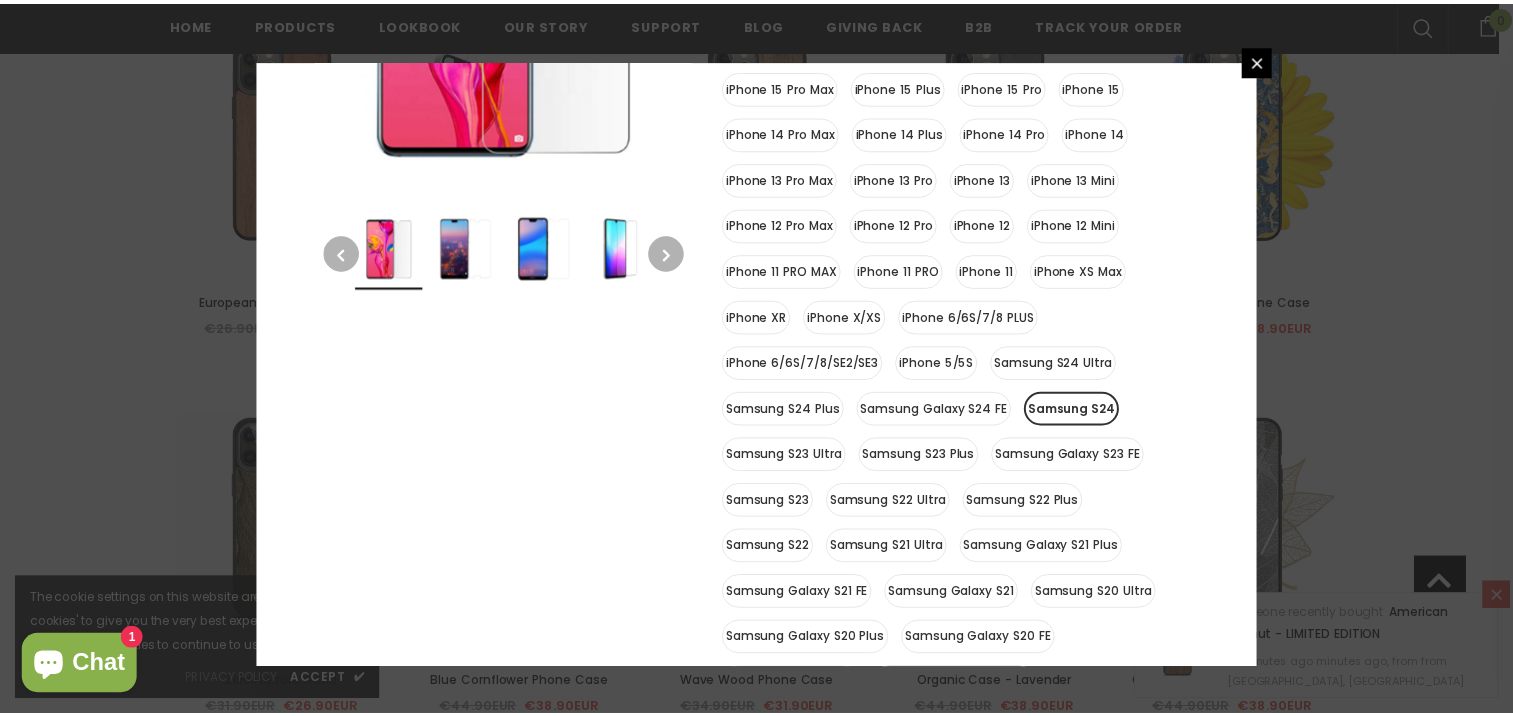 scroll, scrollTop: 300, scrollLeft: 0, axis: vertical 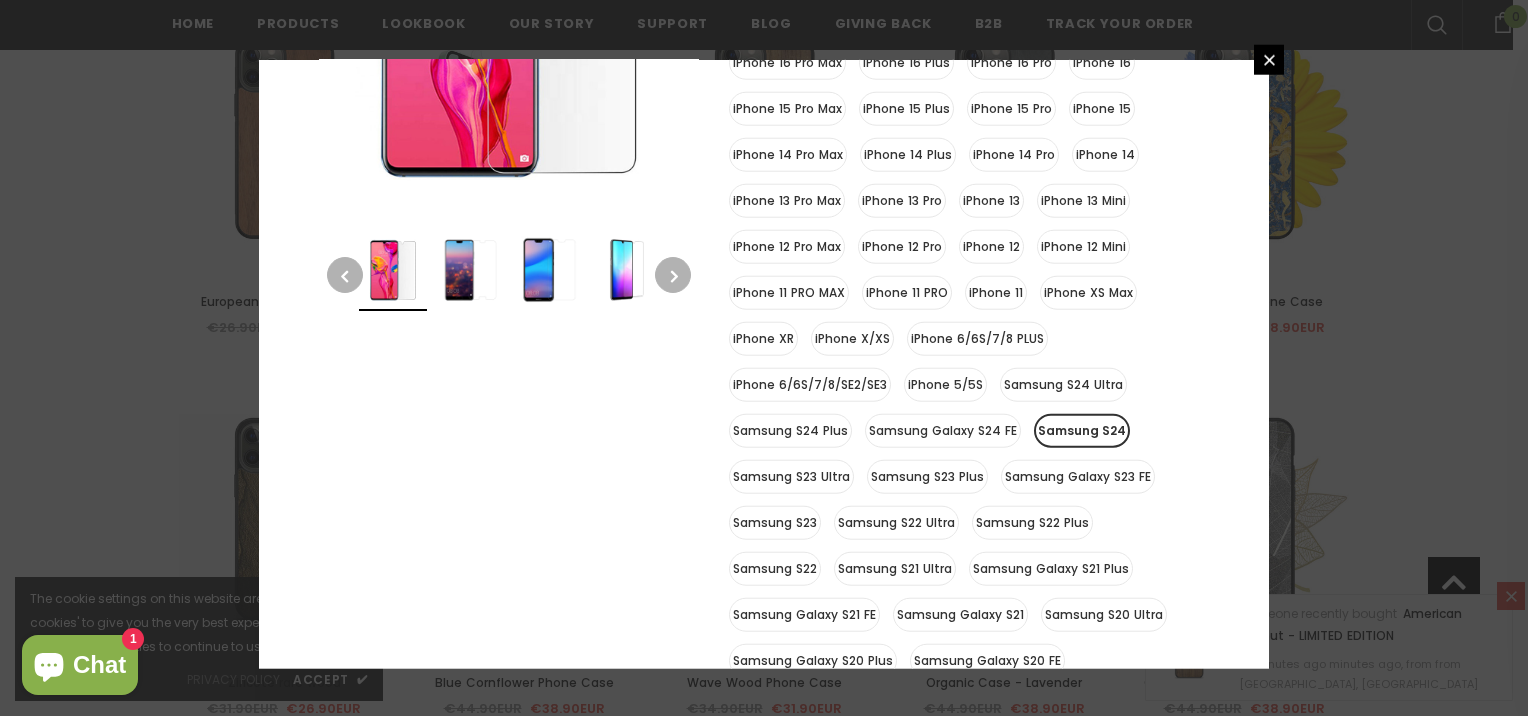 click on "Samsung S24" at bounding box center (1082, 431) 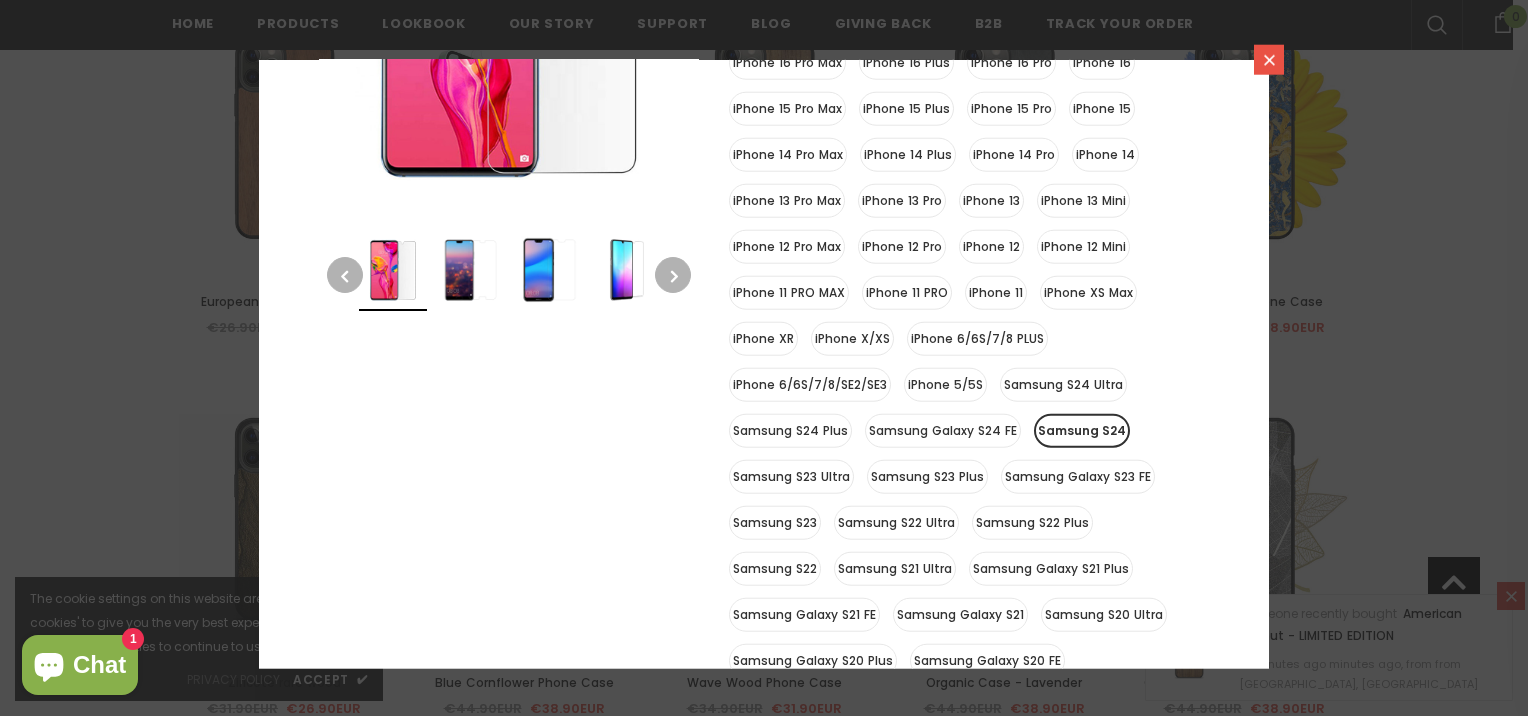 click at bounding box center (1269, 60) 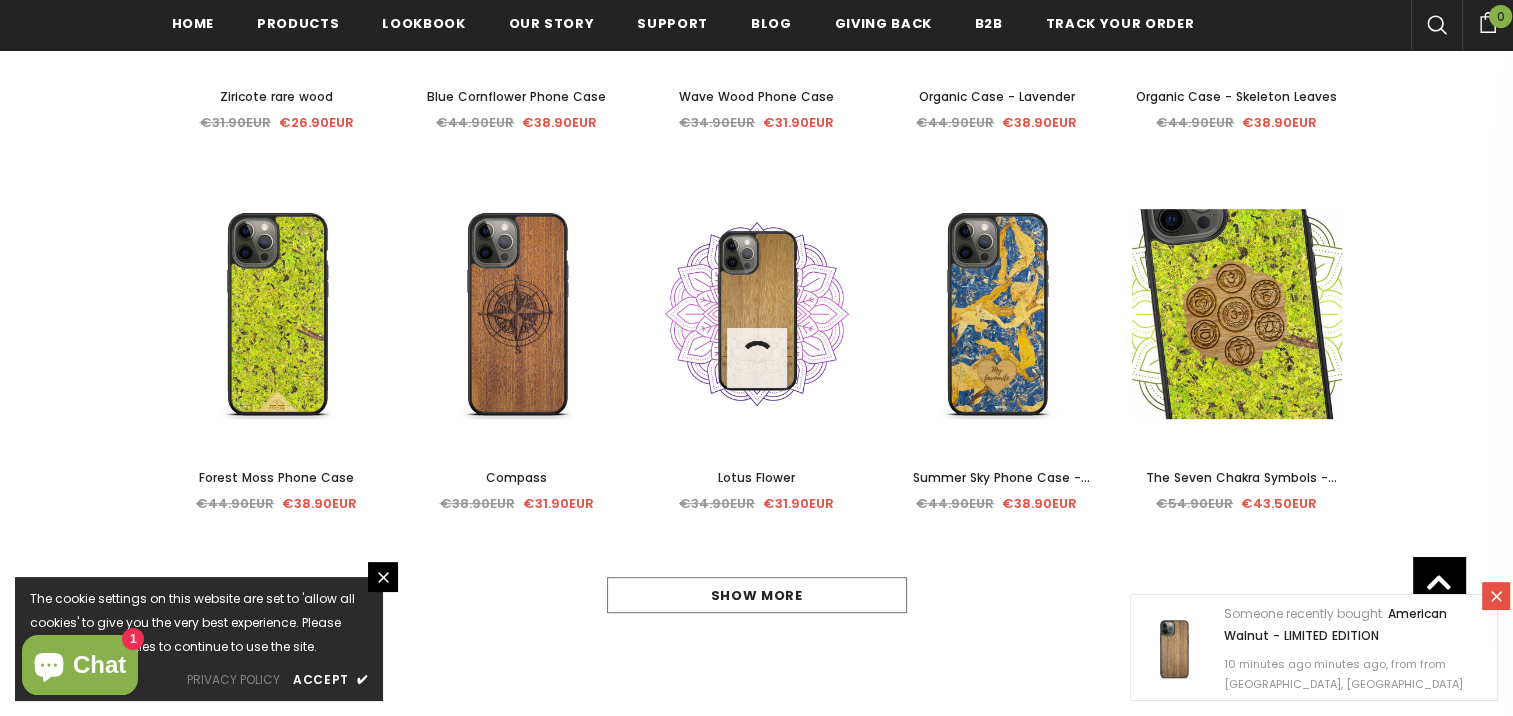 scroll, scrollTop: 1005, scrollLeft: 0, axis: vertical 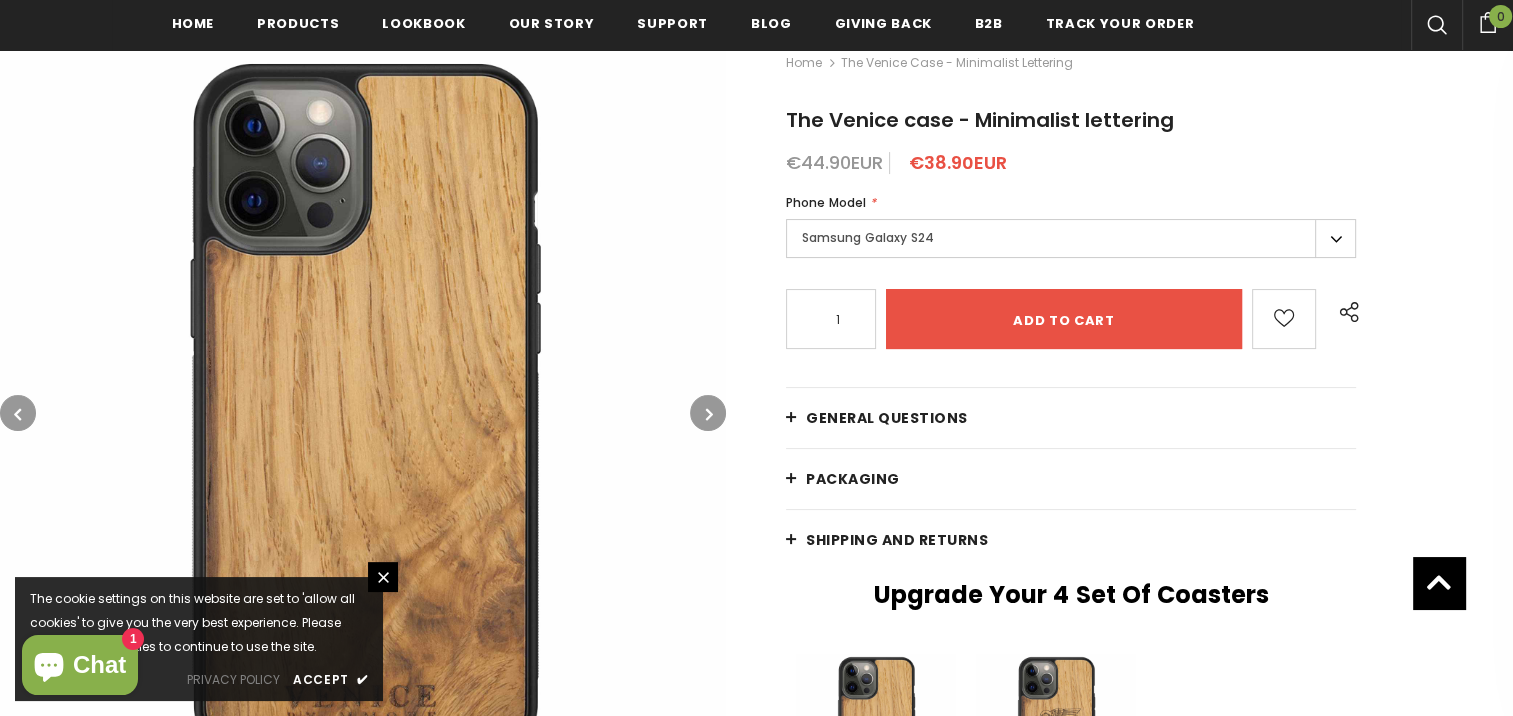 click at bounding box center [709, 414] 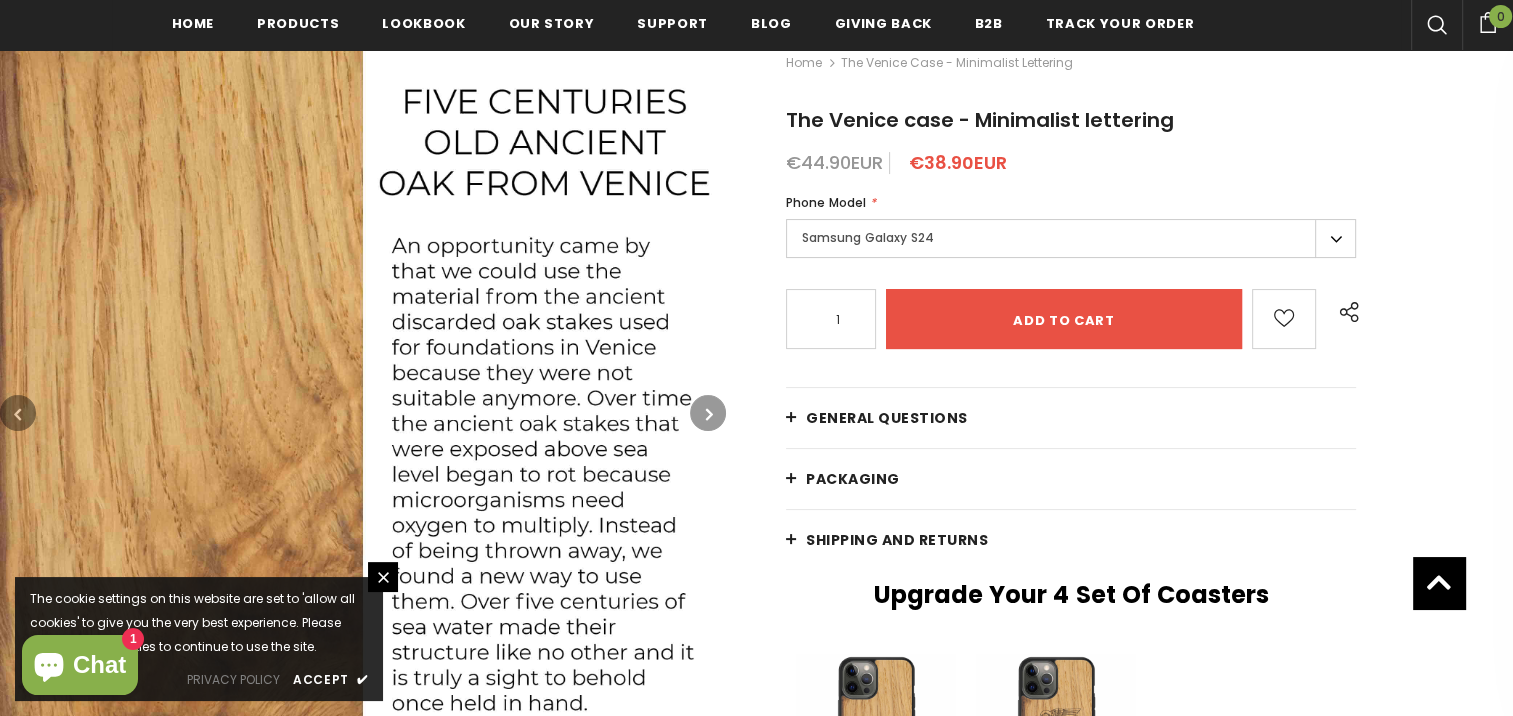click at bounding box center (709, 414) 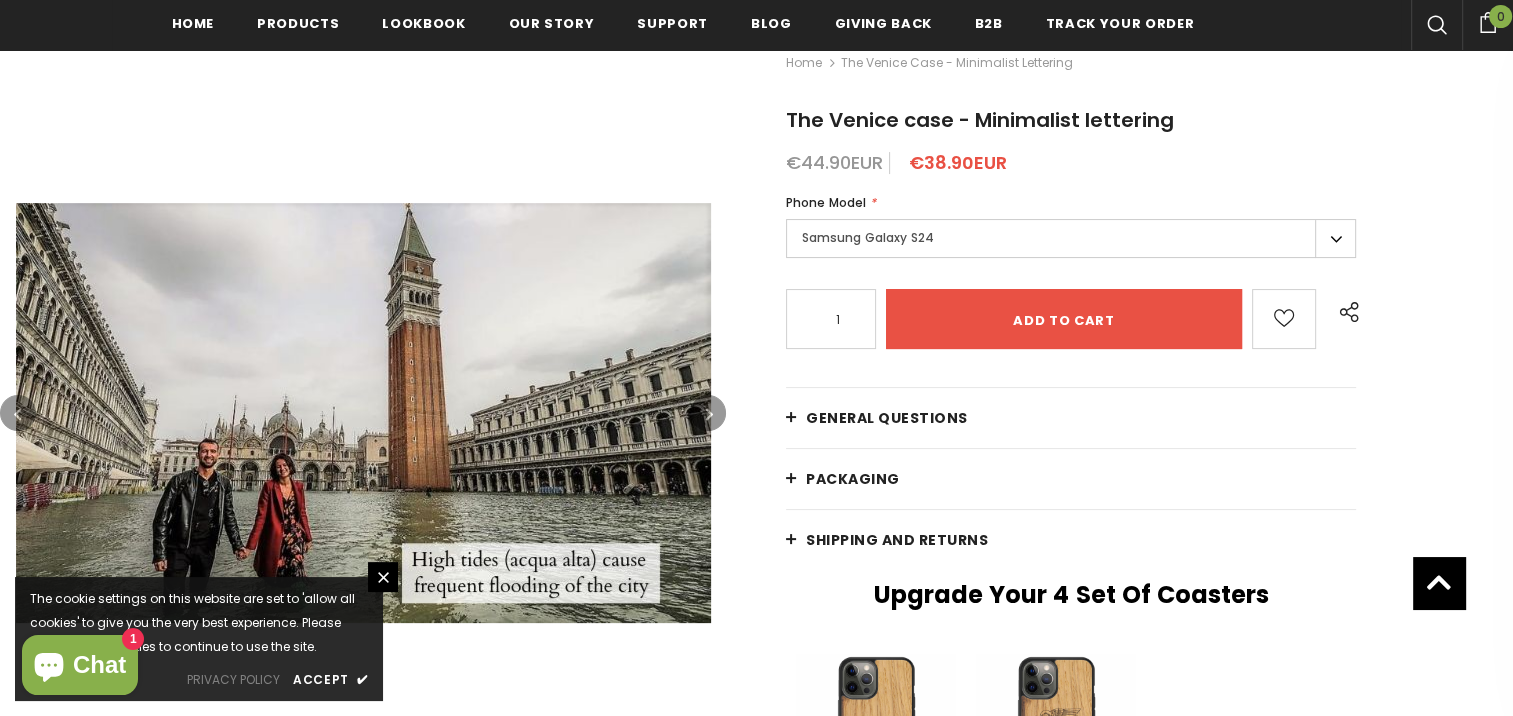 click at bounding box center [709, 414] 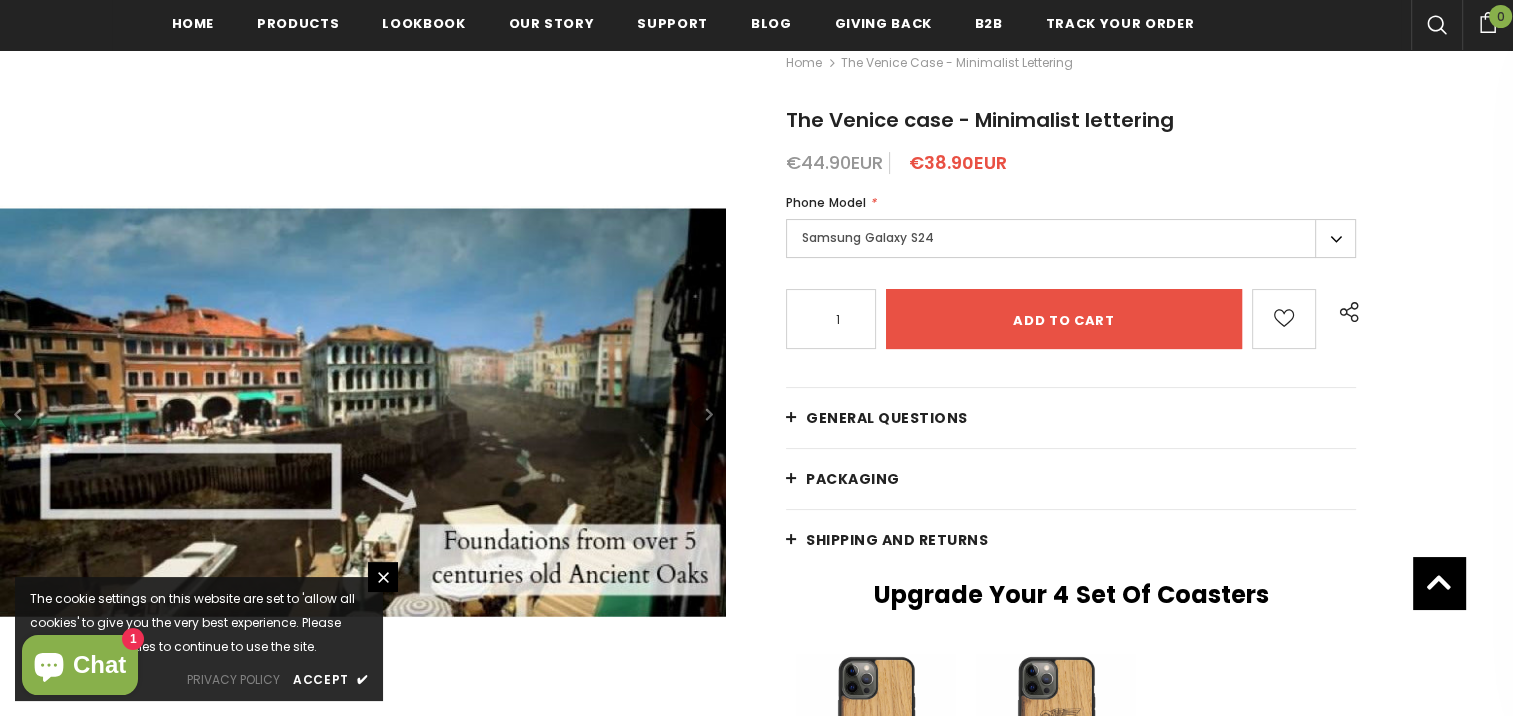 click at bounding box center [709, 414] 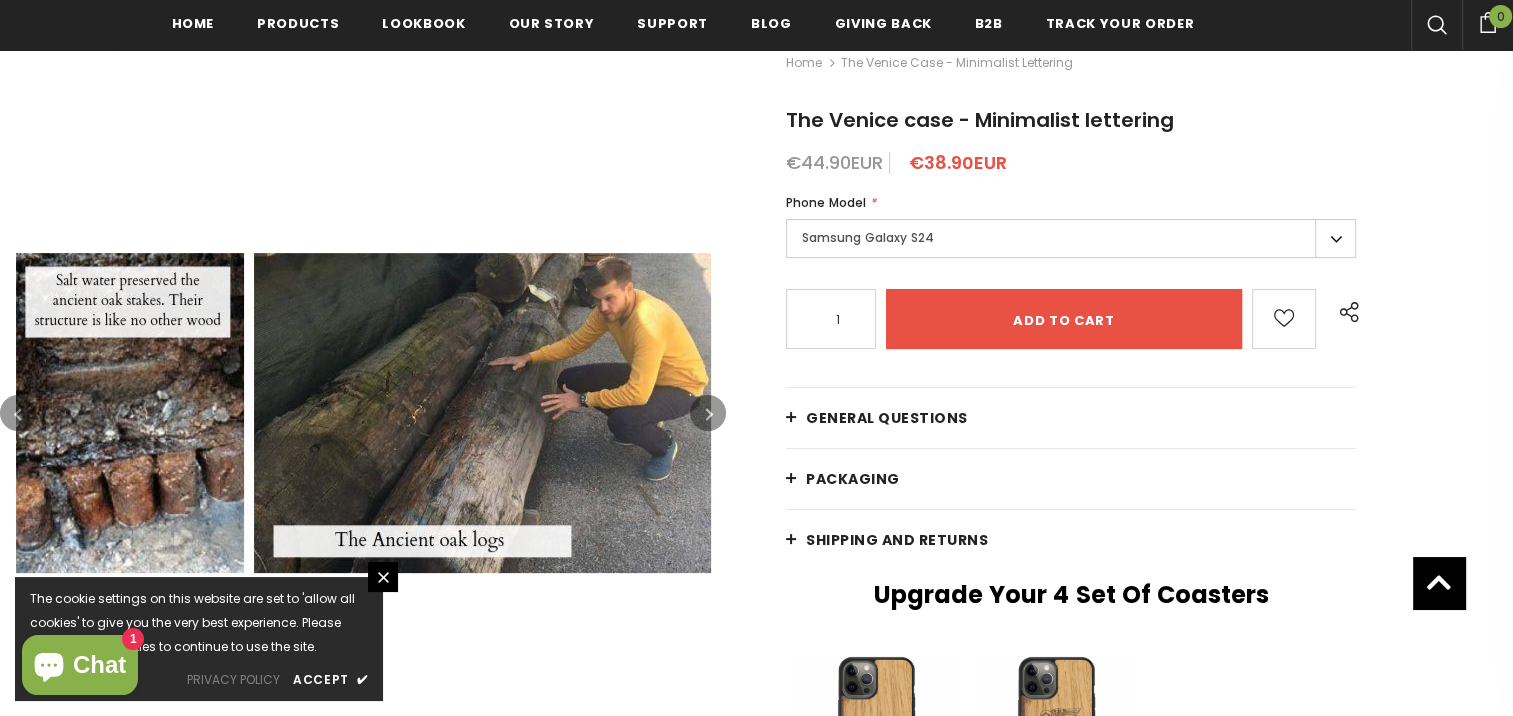 click at bounding box center [709, 414] 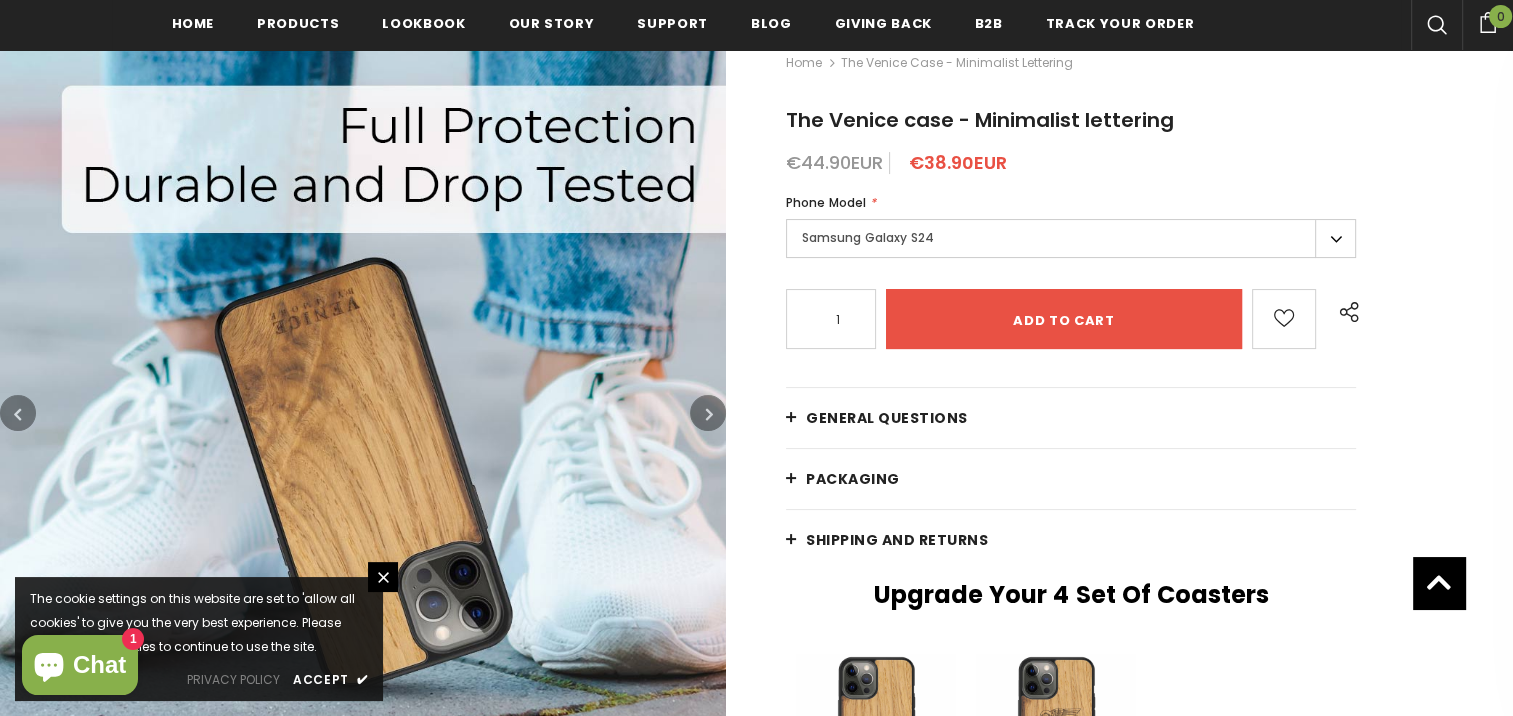 click at bounding box center (709, 414) 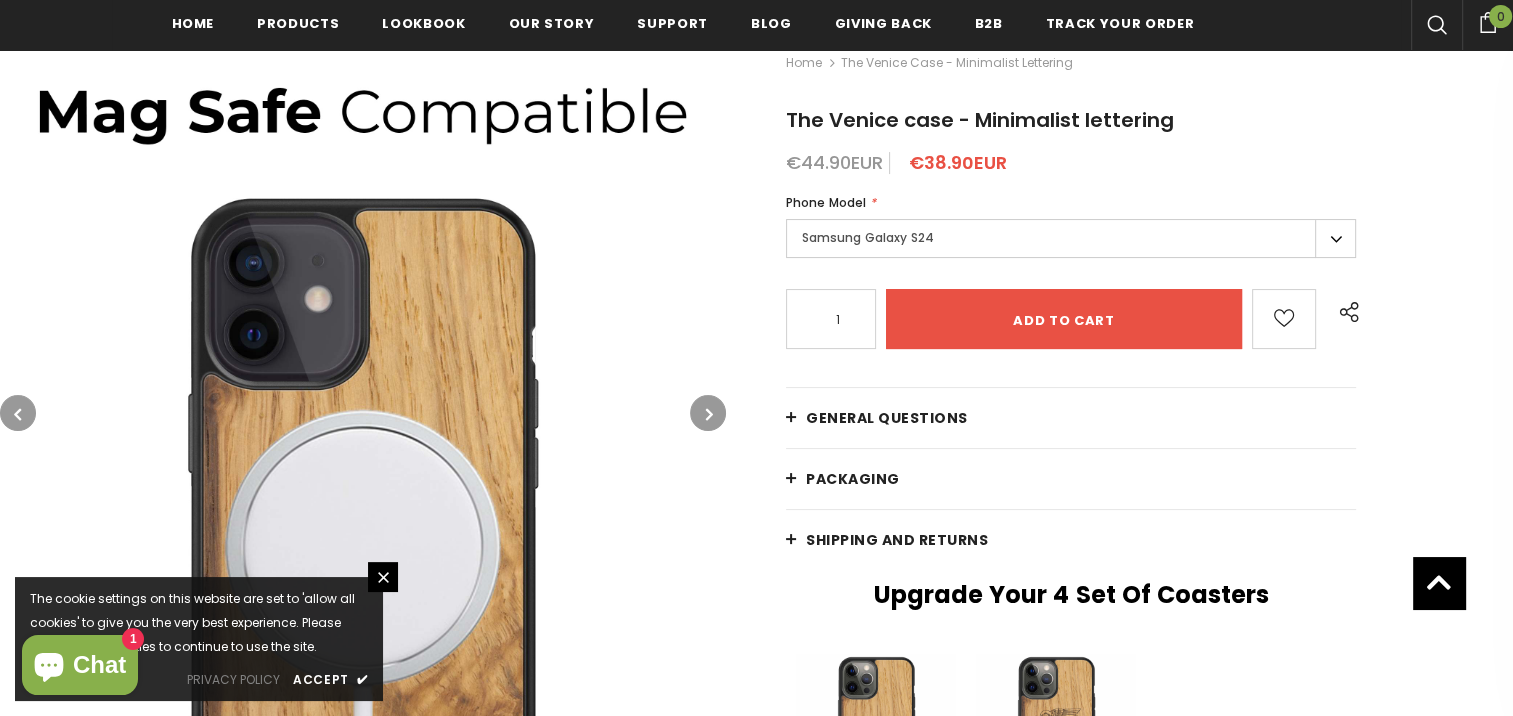 click at bounding box center [709, 414] 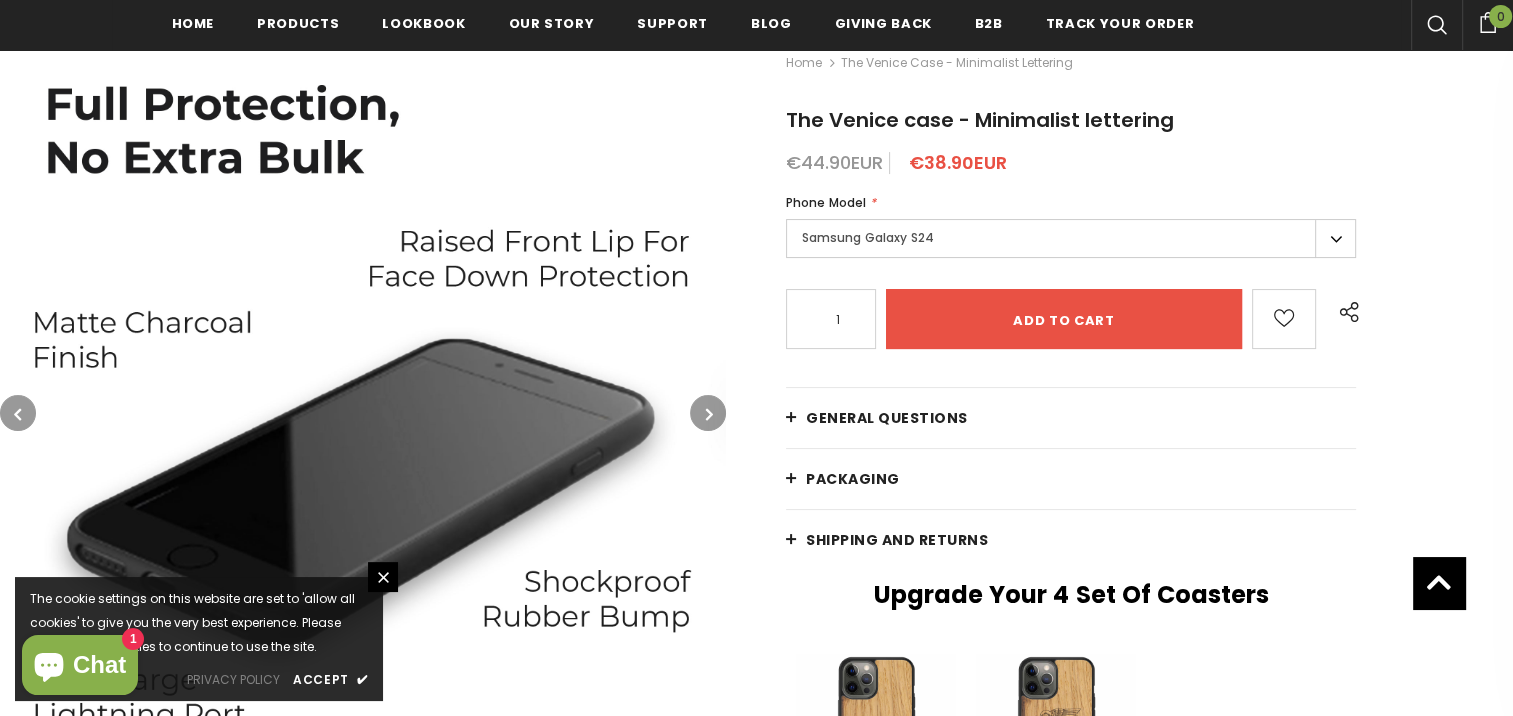click at bounding box center (708, 413) 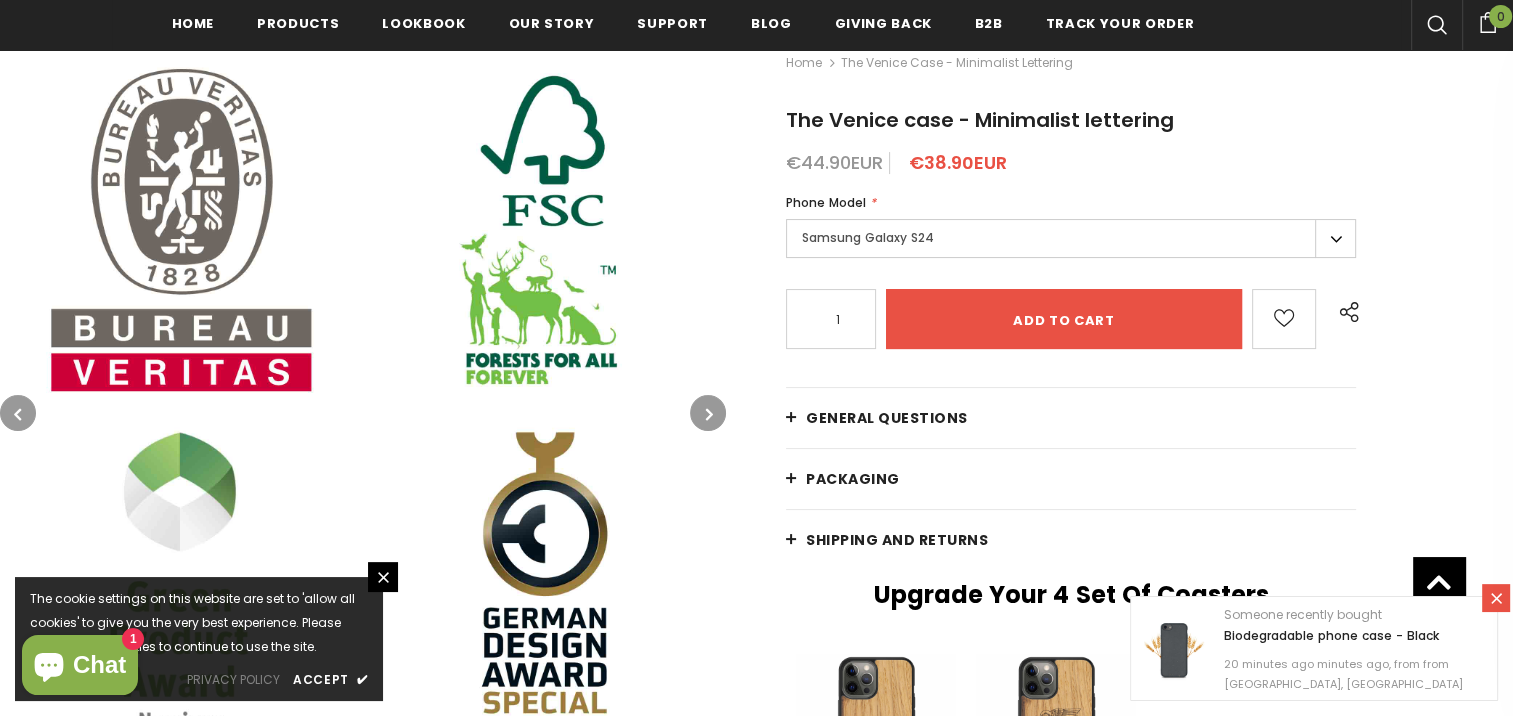 click at bounding box center (18, 413) 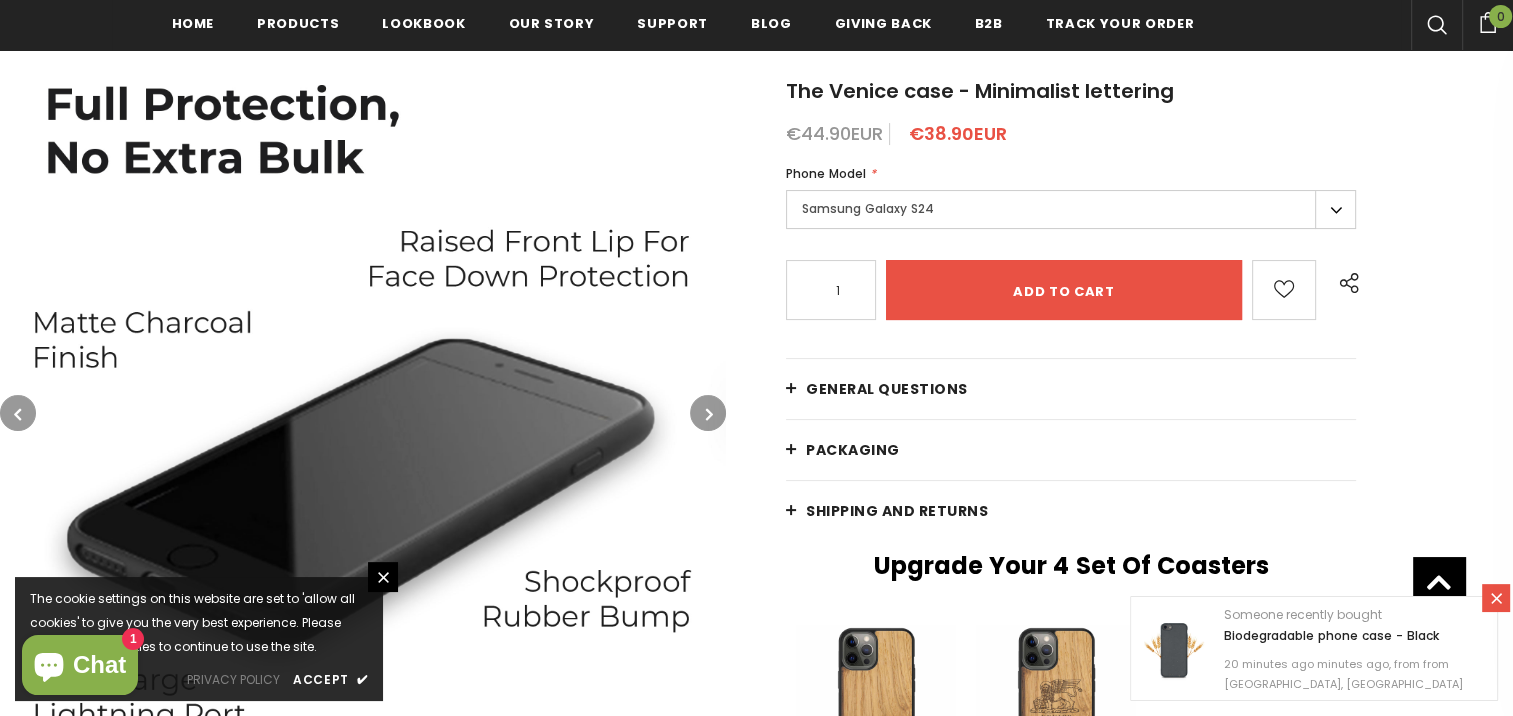 scroll, scrollTop: 304, scrollLeft: 0, axis: vertical 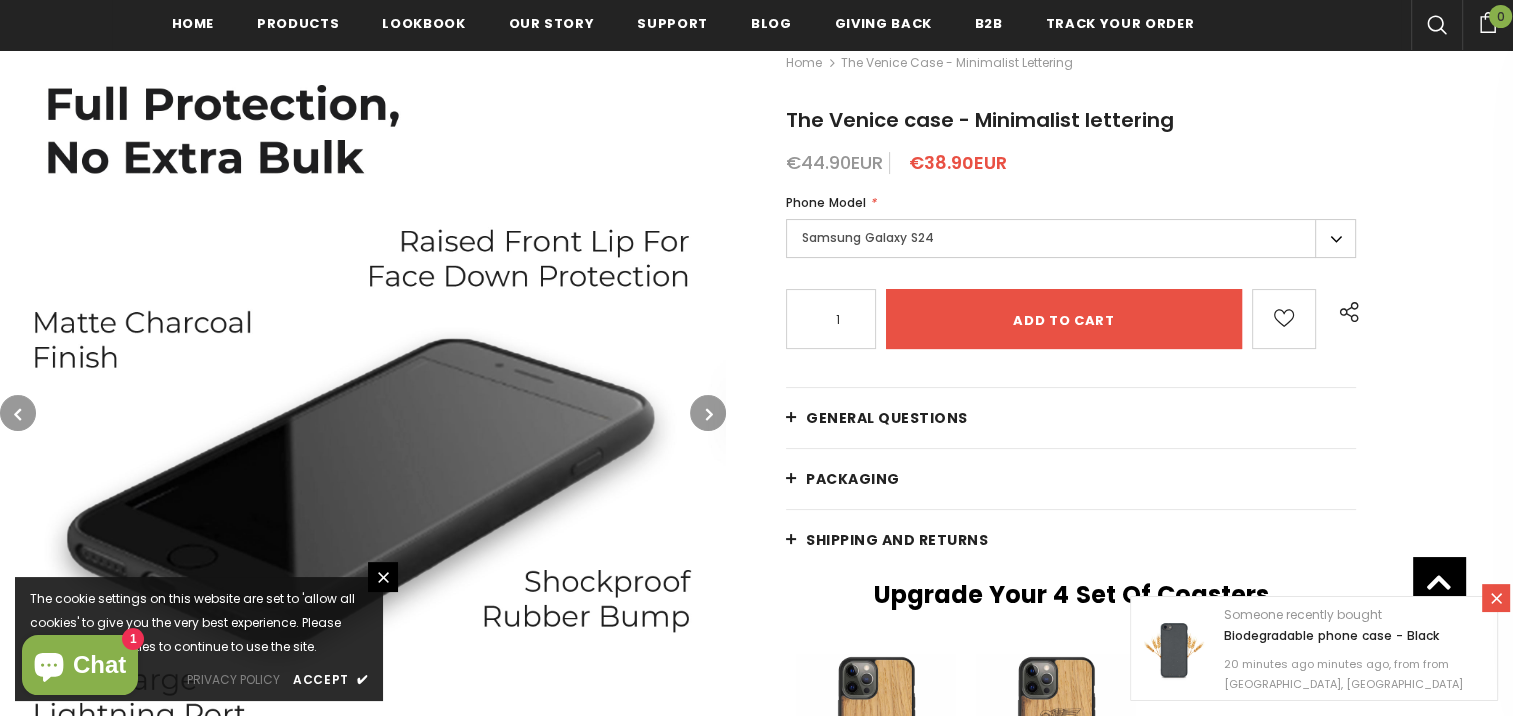 click at bounding box center [708, 413] 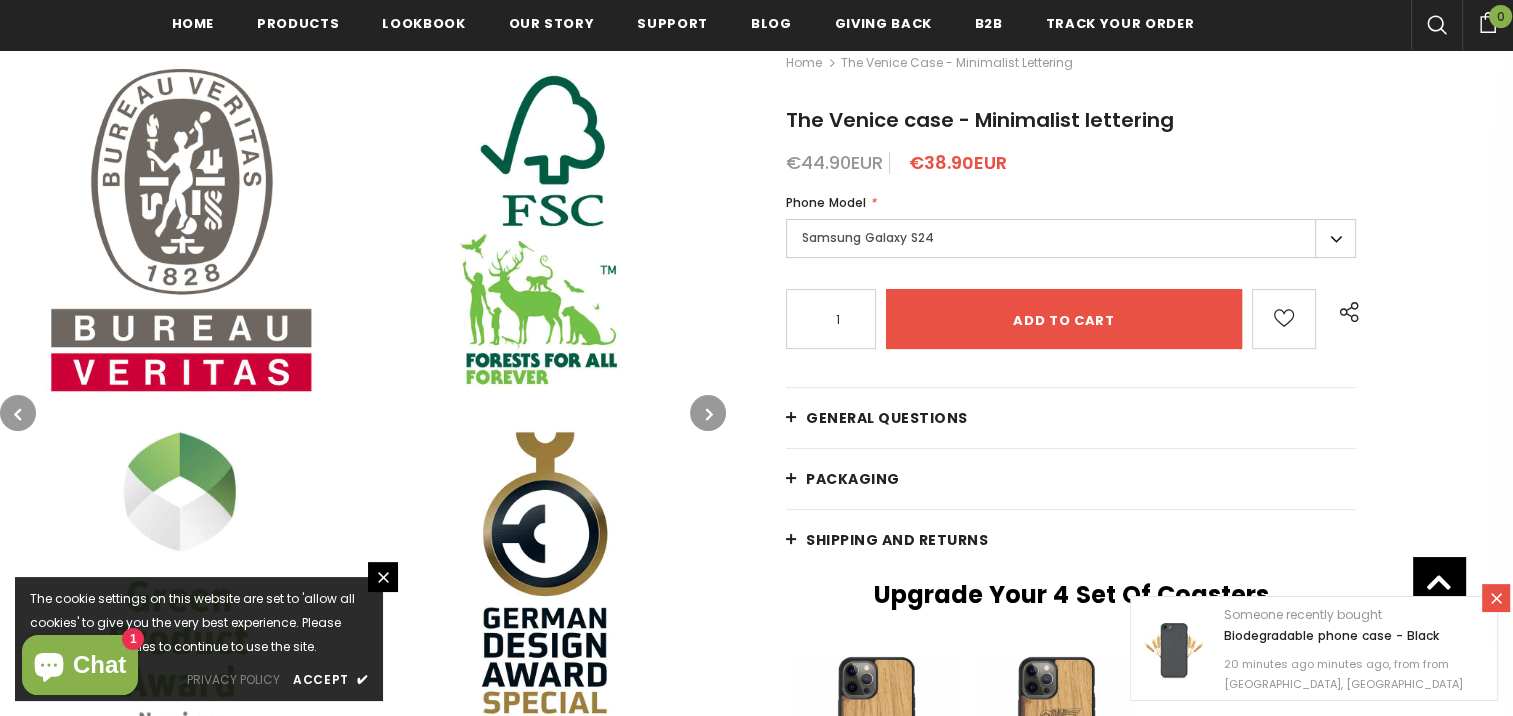 click at bounding box center [708, 413] 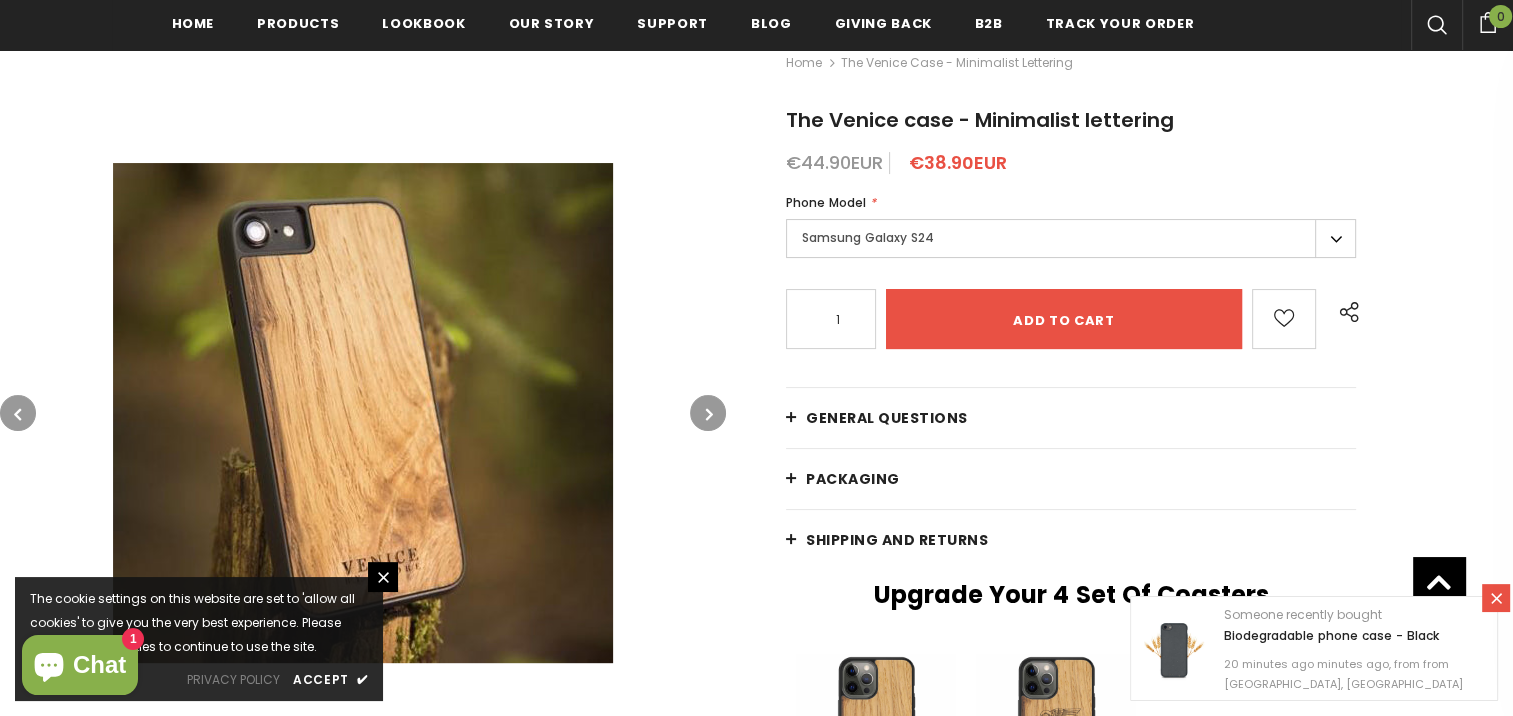 click at bounding box center (708, 413) 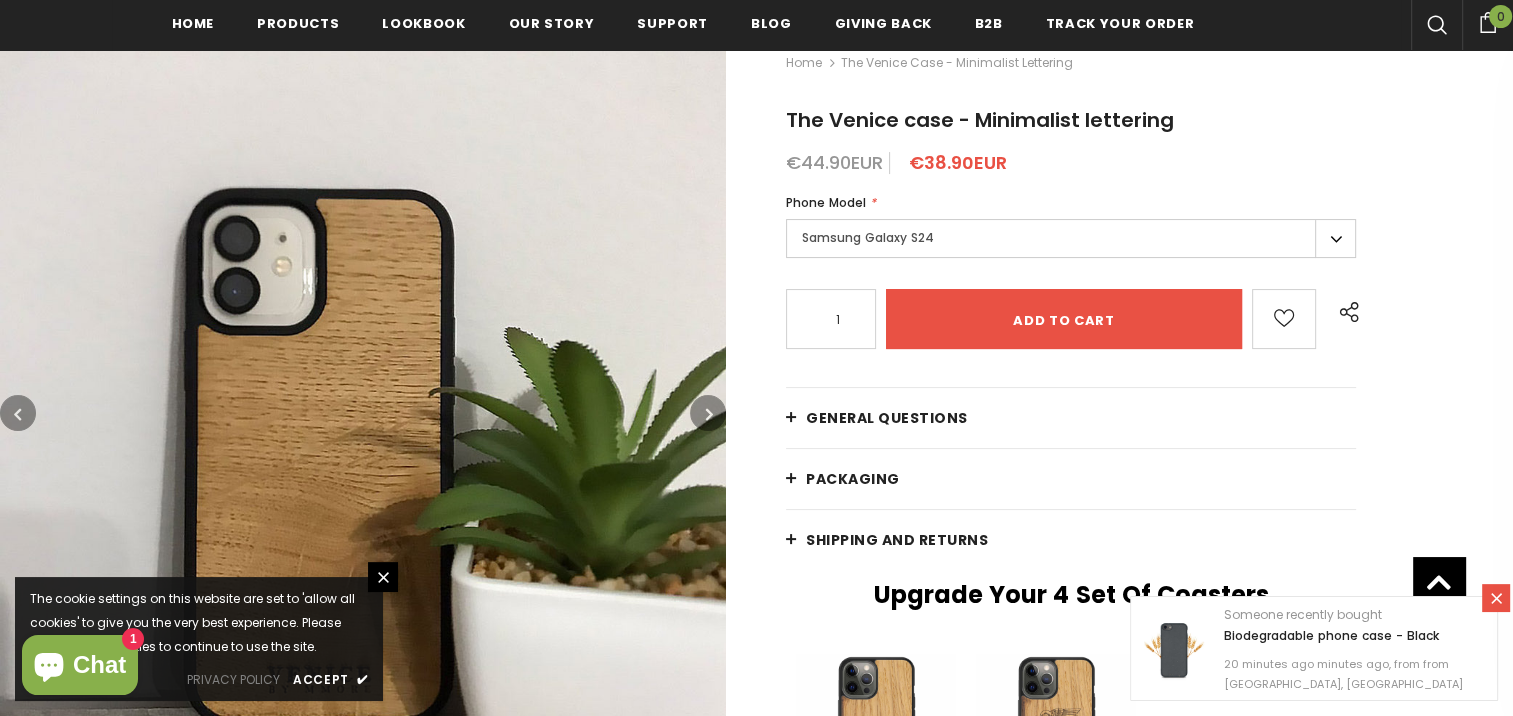 click at bounding box center (708, 413) 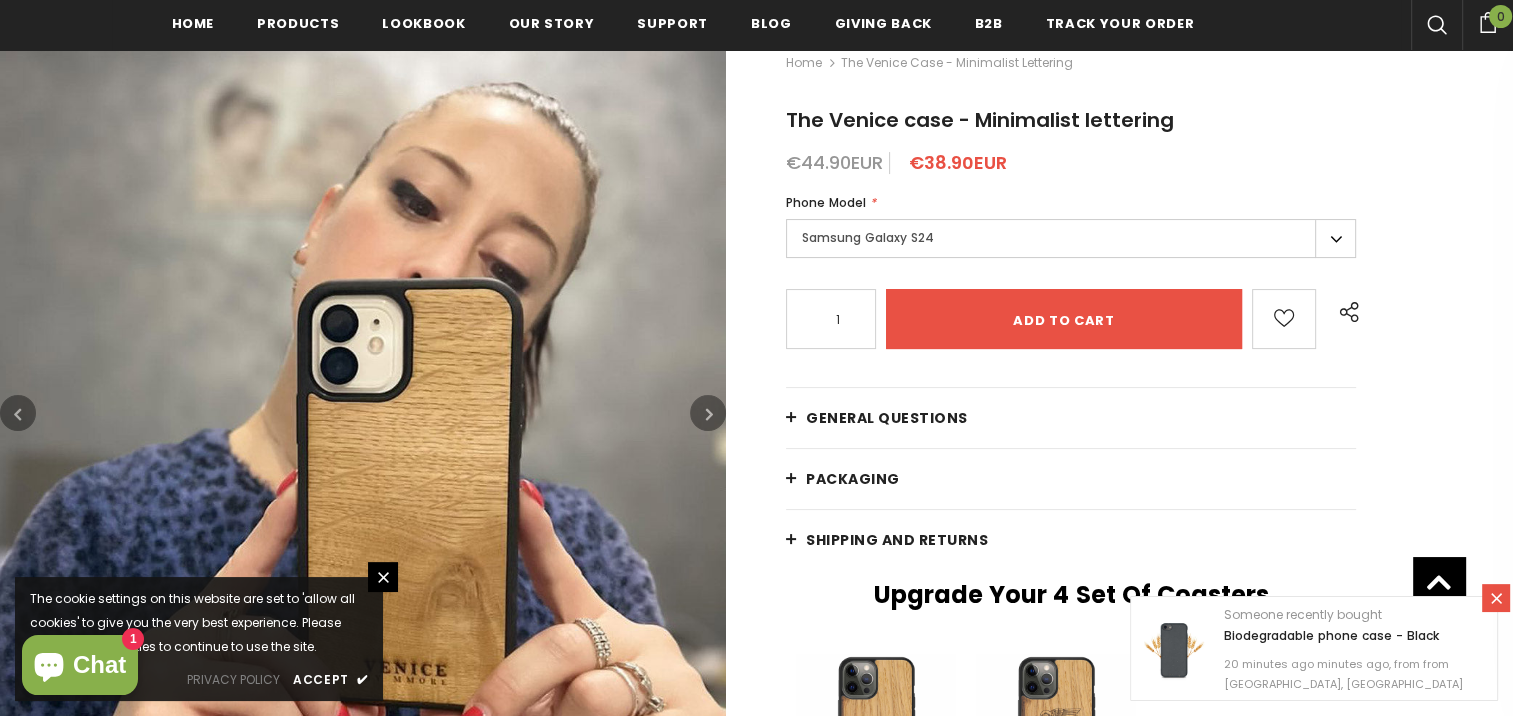 click at bounding box center [708, 413] 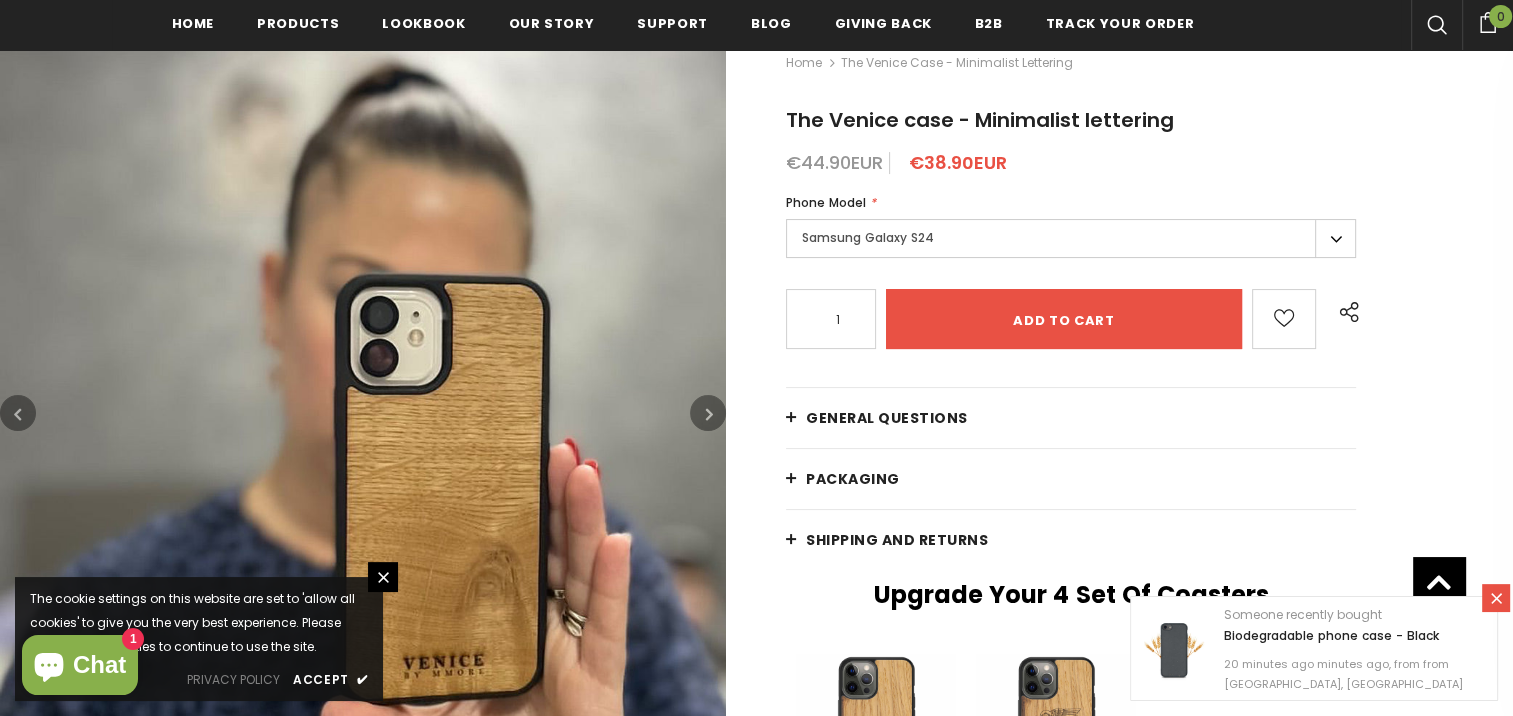 click at bounding box center (708, 413) 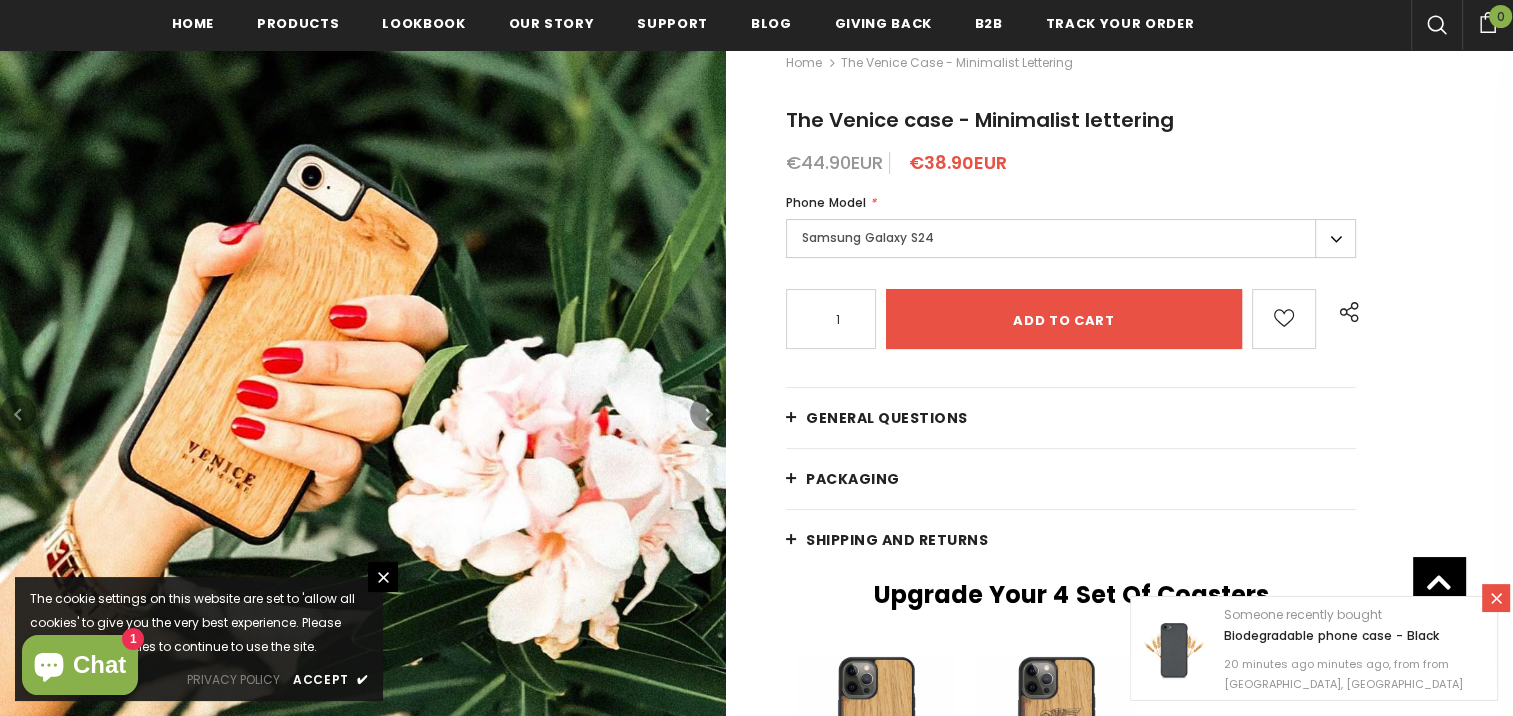 click at bounding box center (708, 413) 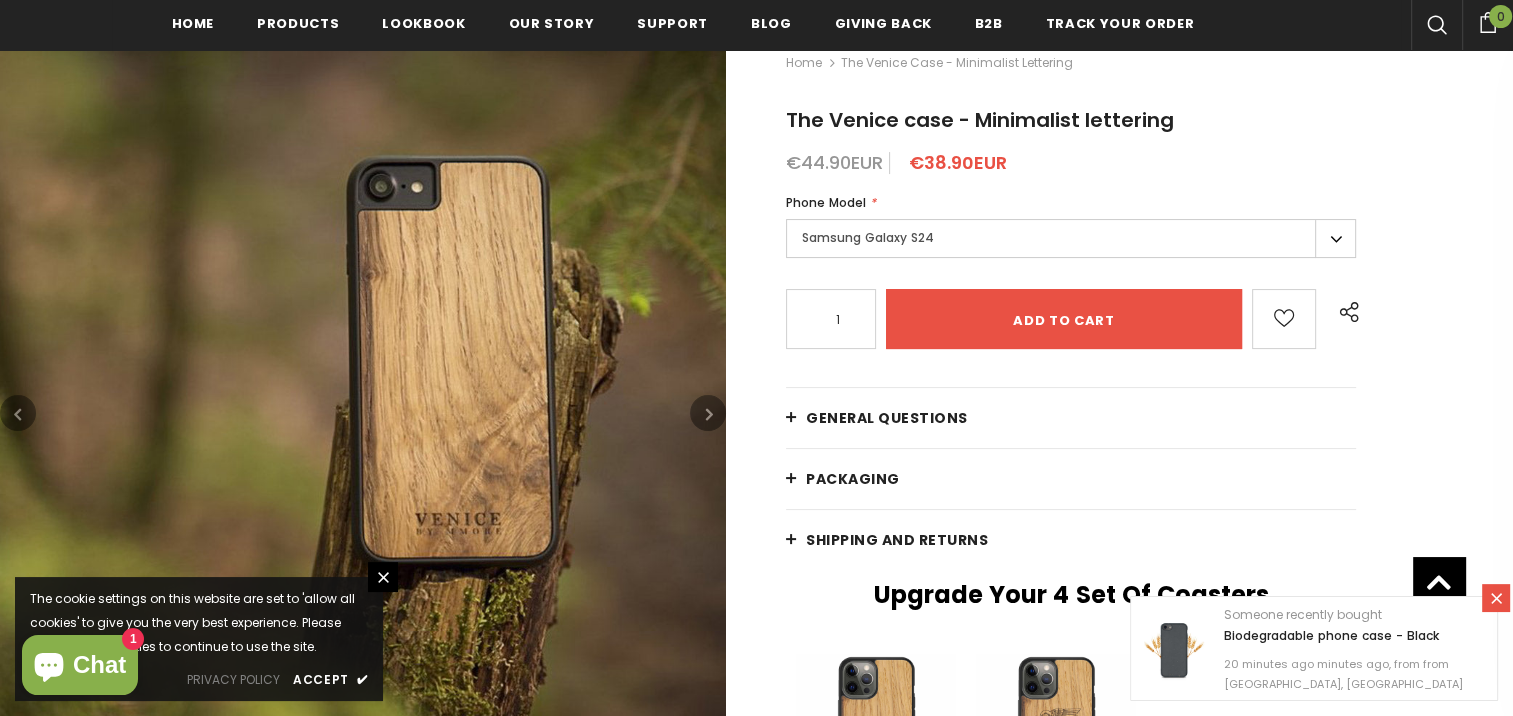 click at bounding box center [708, 413] 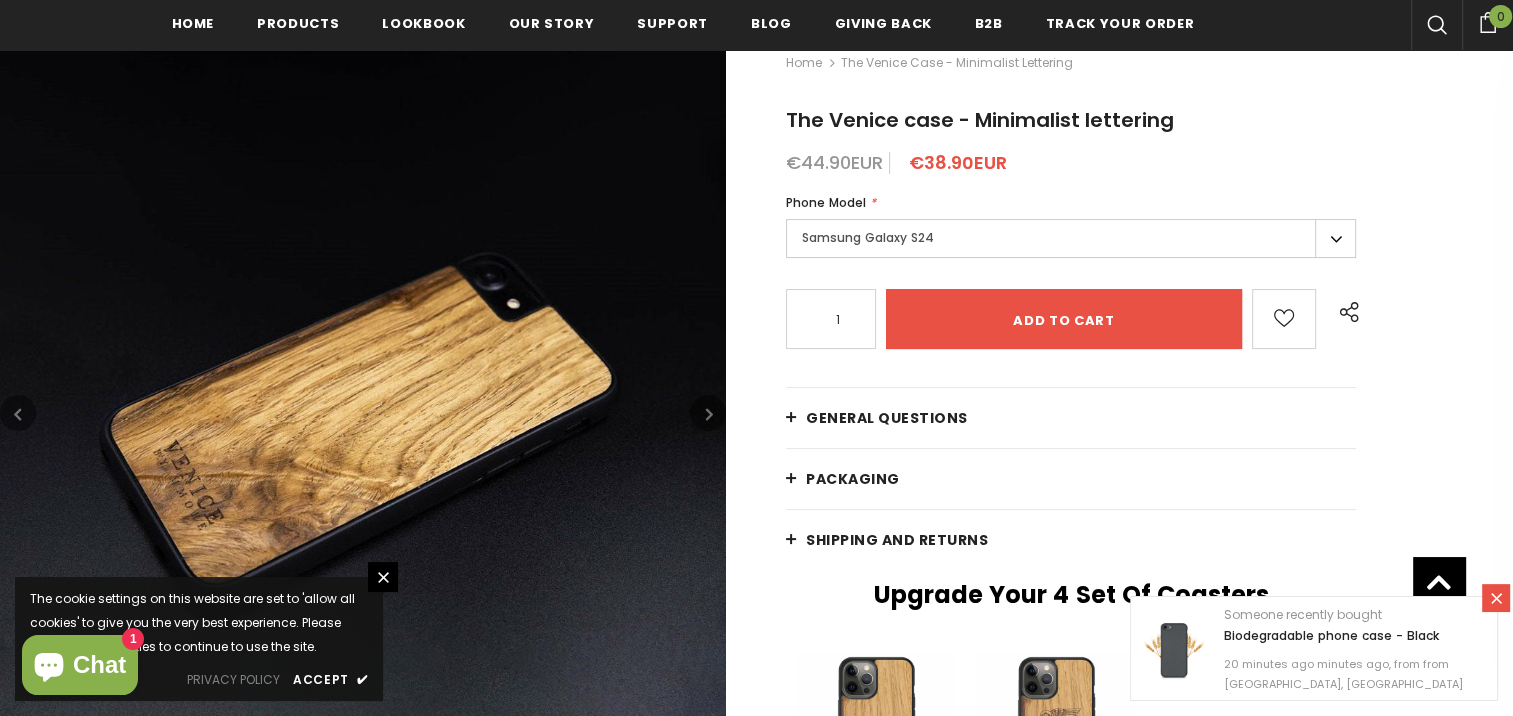 click at bounding box center (708, 413) 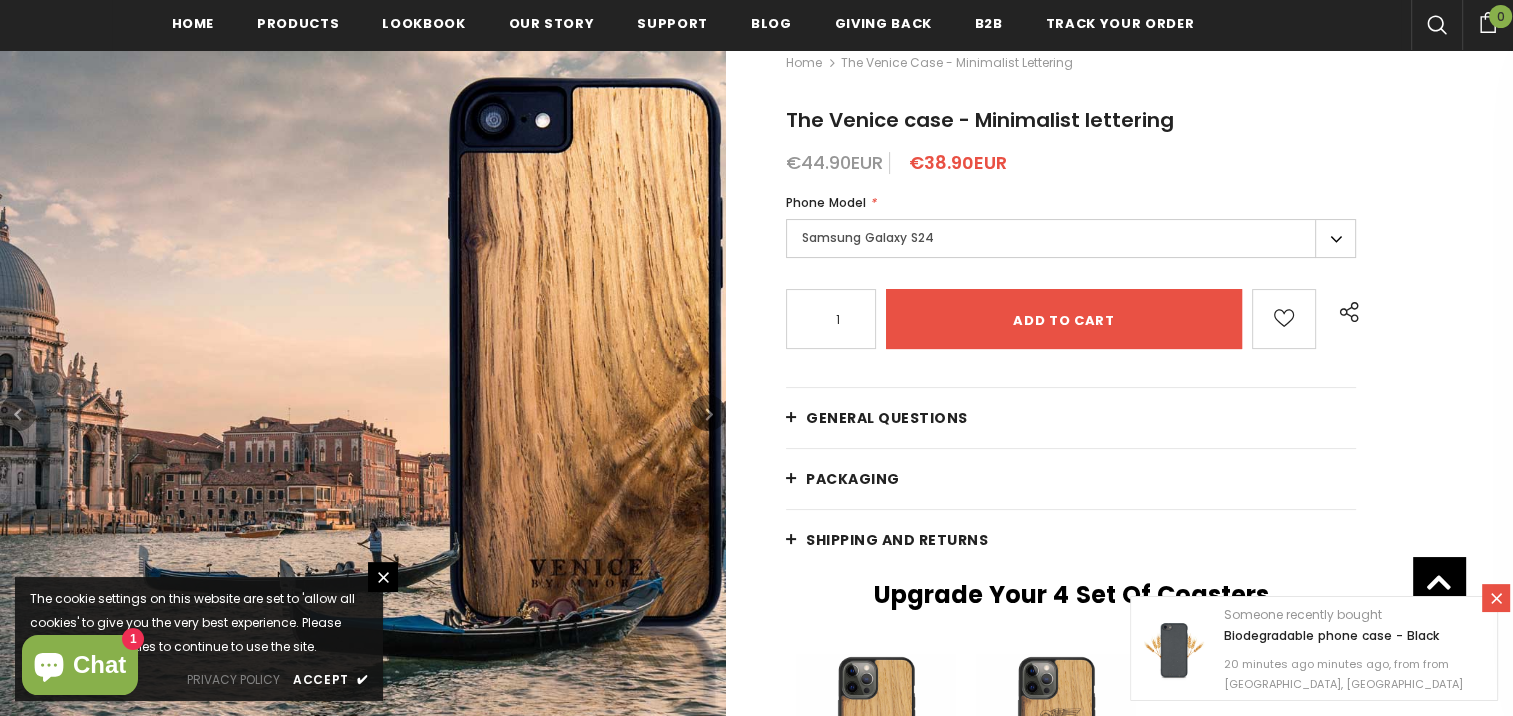 click at bounding box center (708, 413) 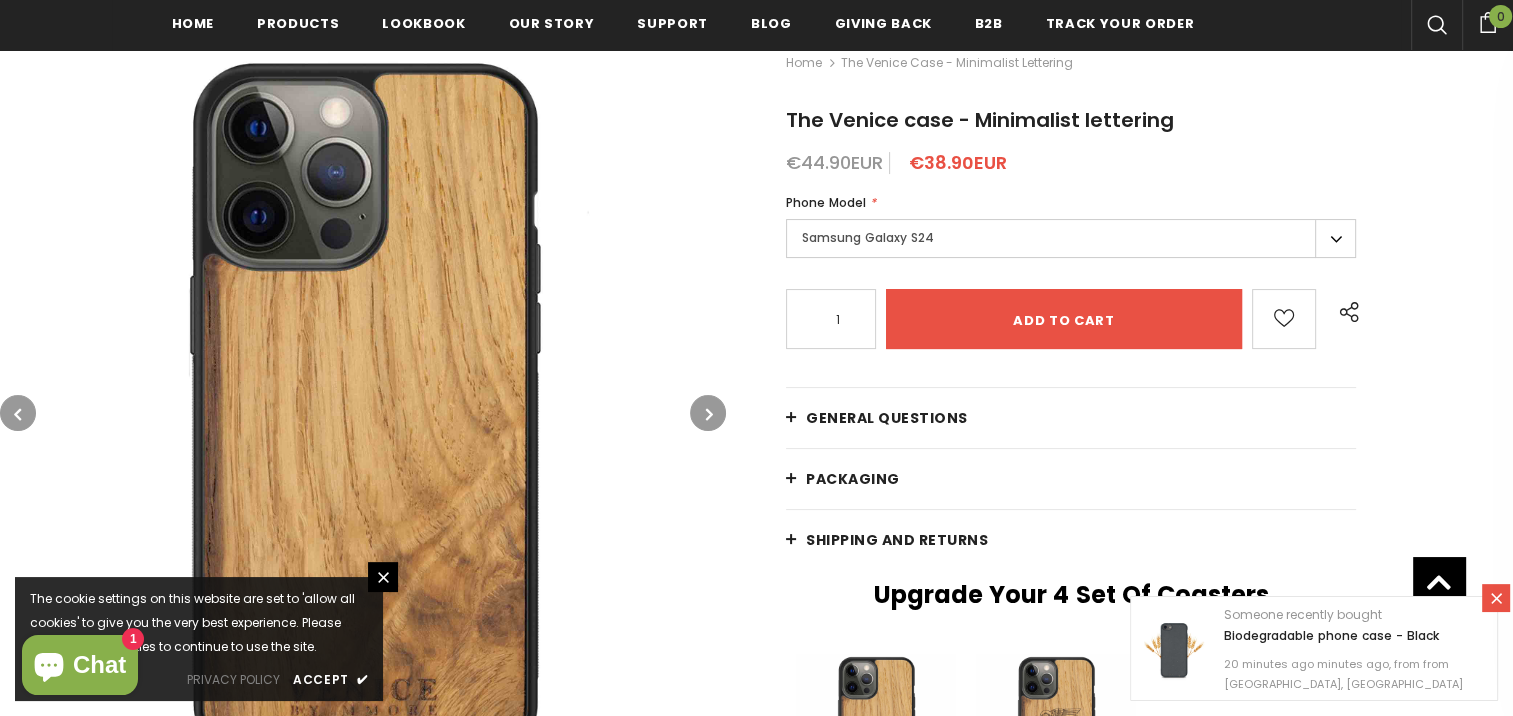 click at bounding box center [708, 413] 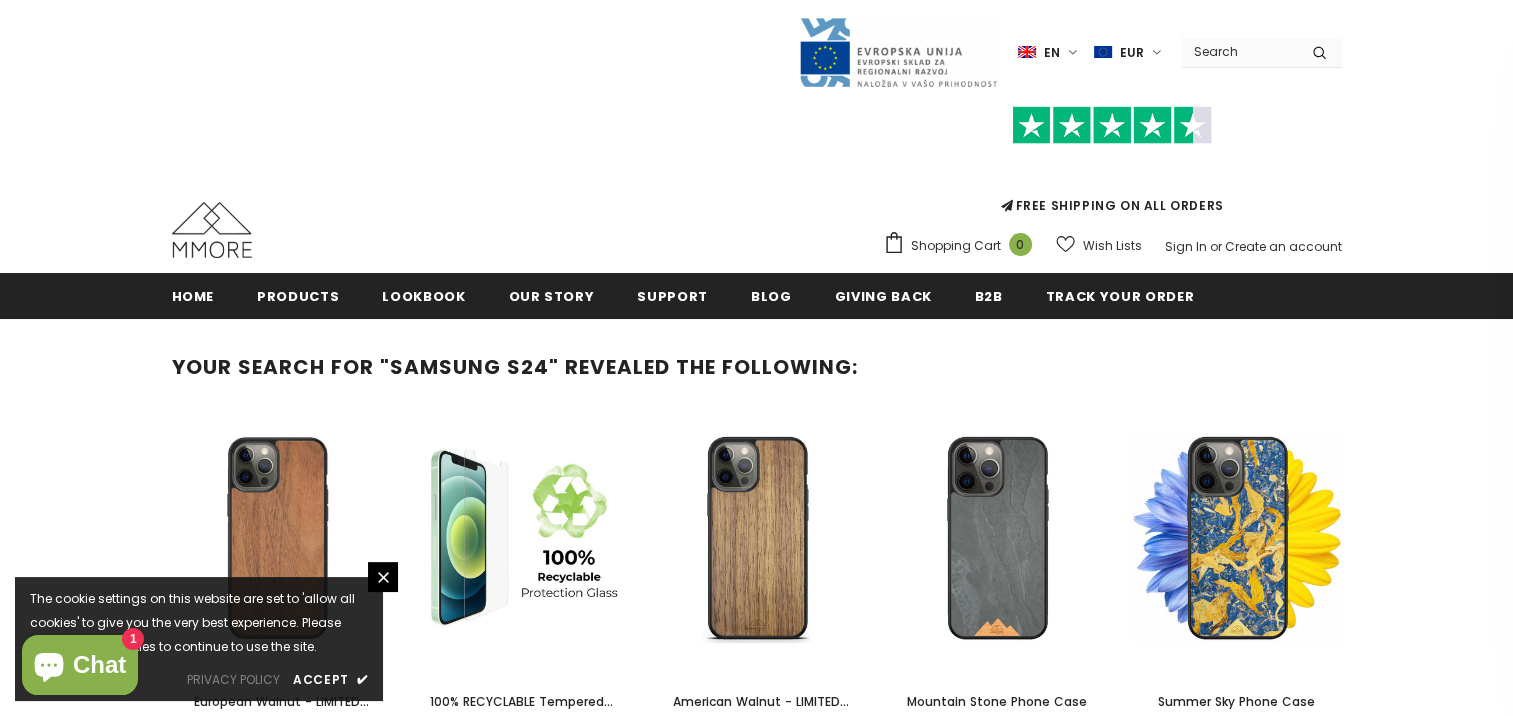 scroll, scrollTop: 1600, scrollLeft: 0, axis: vertical 